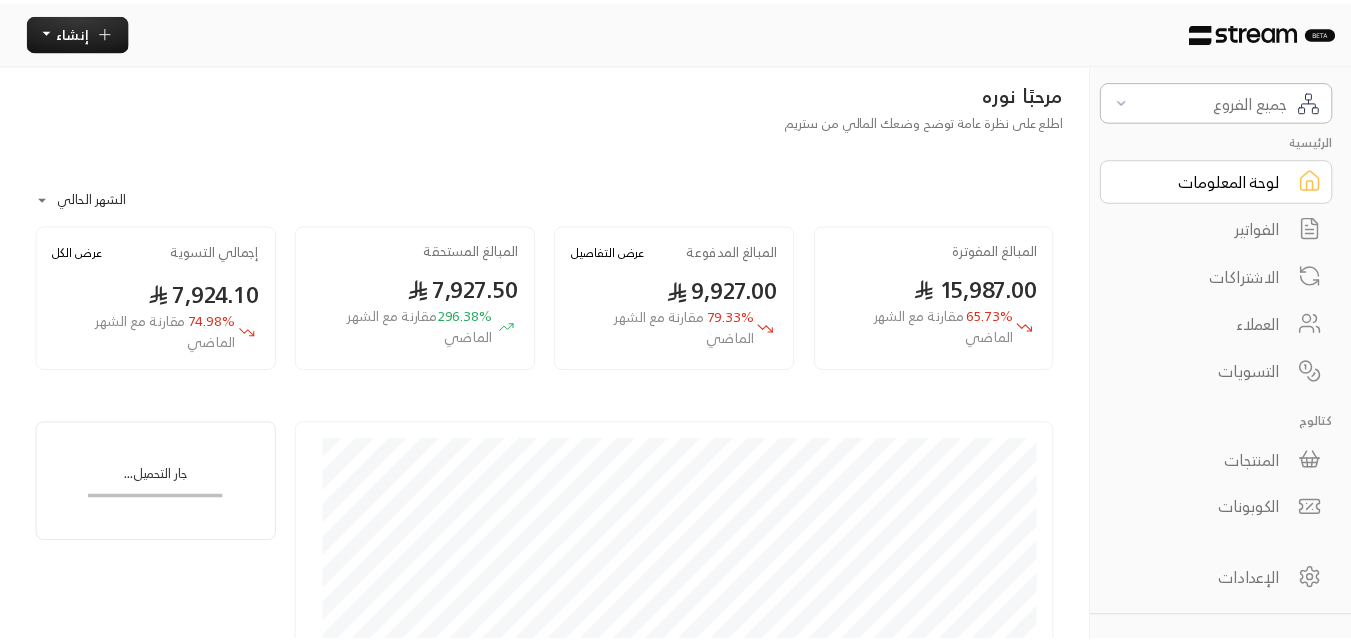 scroll, scrollTop: 0, scrollLeft: 0, axis: both 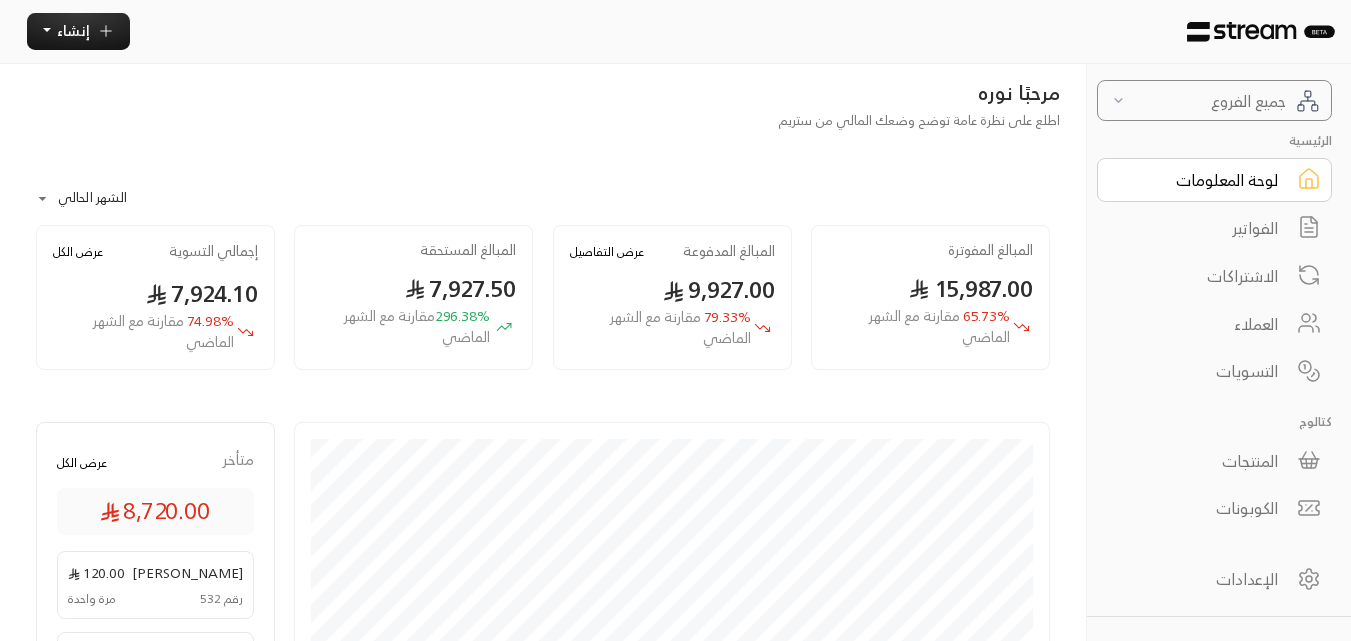 click on "جميع الفروع" at bounding box center (1214, 100) 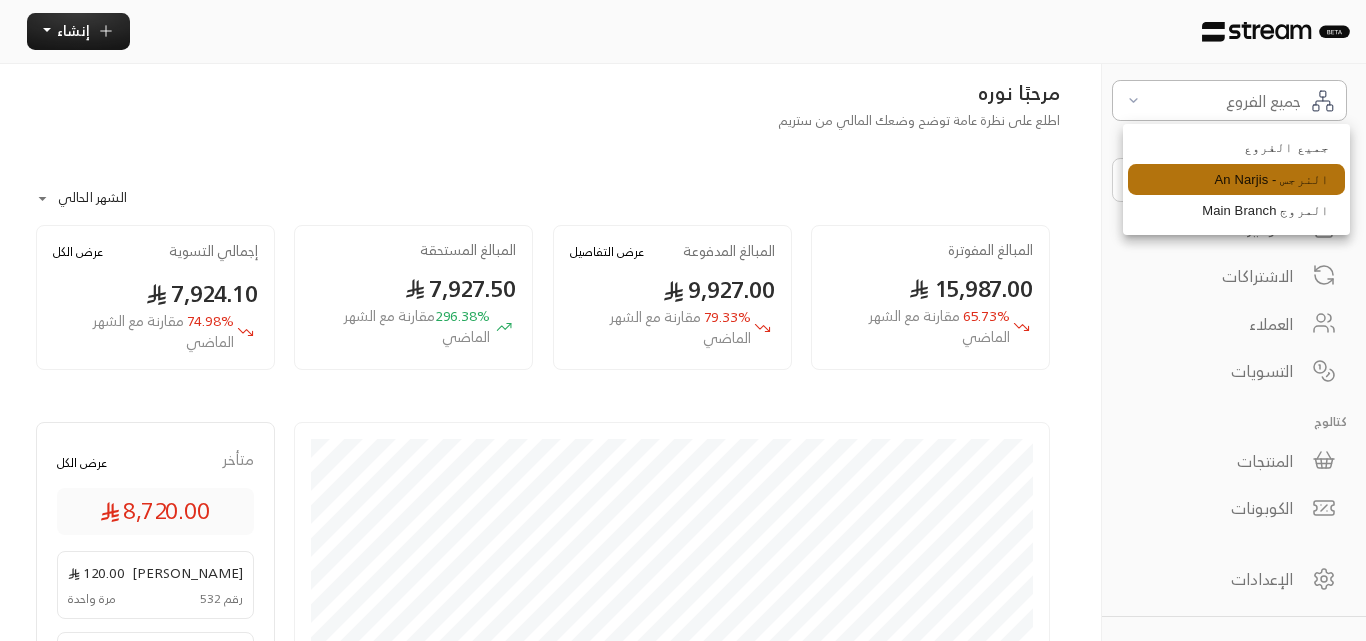click on "النرجس -  An Narjis" at bounding box center [1236, 180] 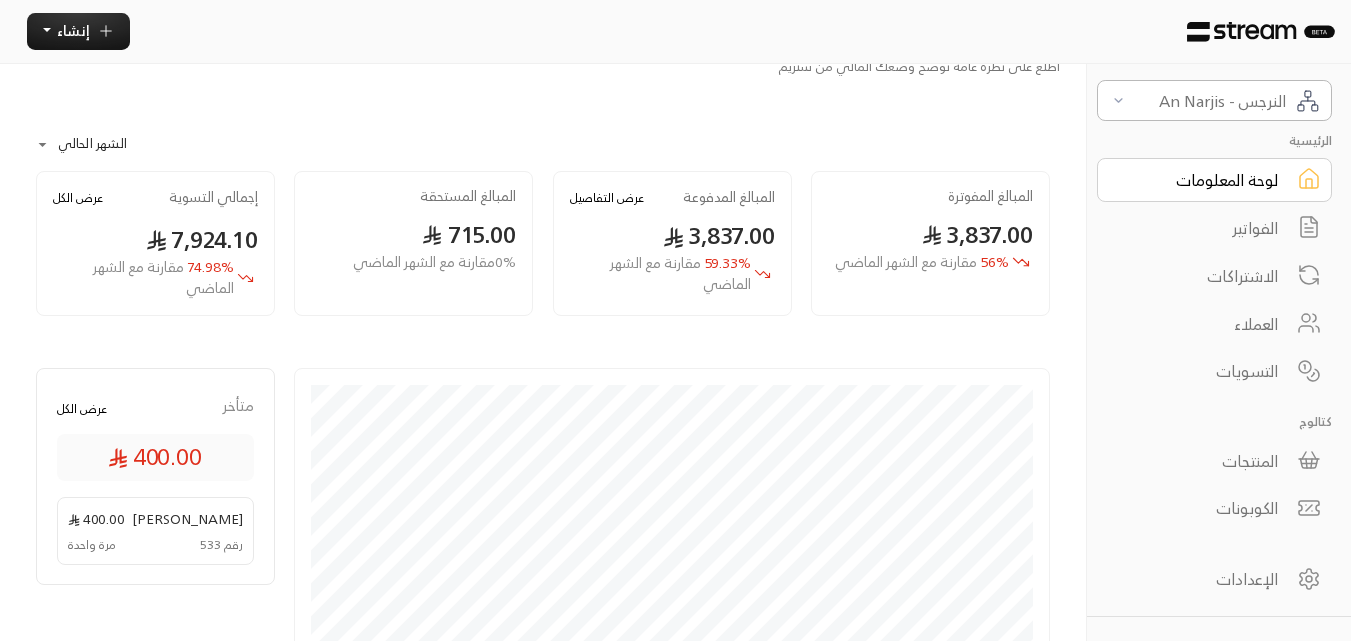scroll, scrollTop: 100, scrollLeft: 0, axis: vertical 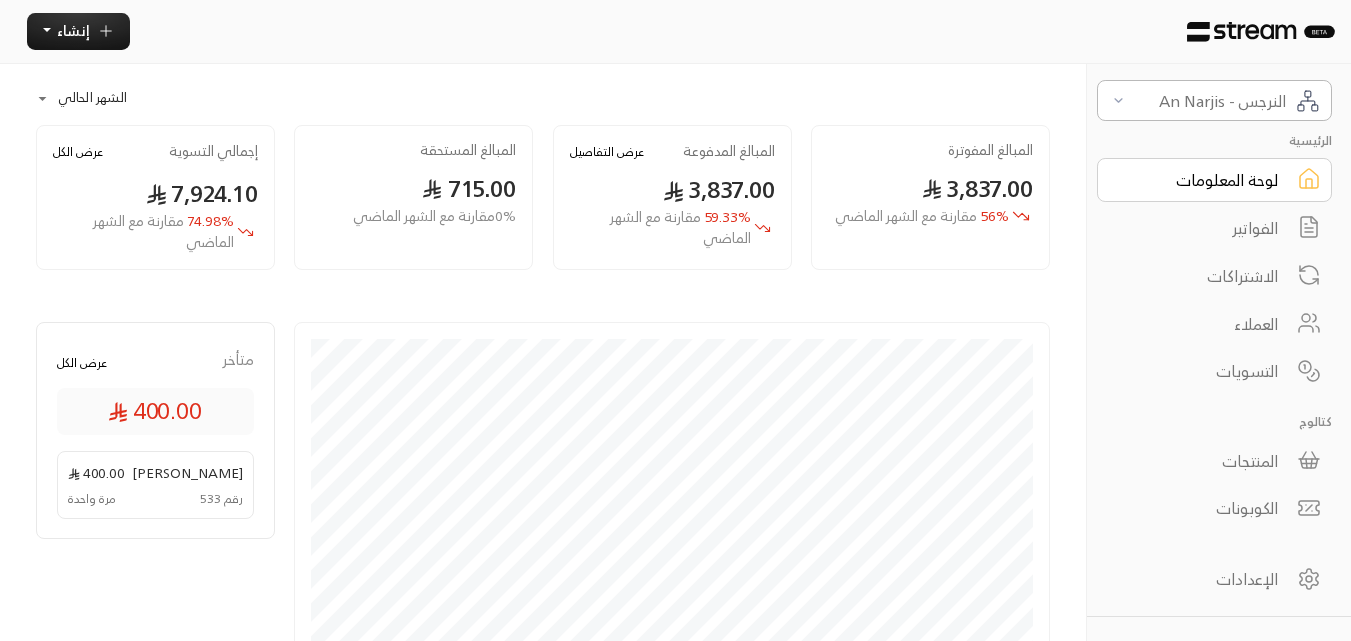 click on "الفواتير" at bounding box center [1201, 228] 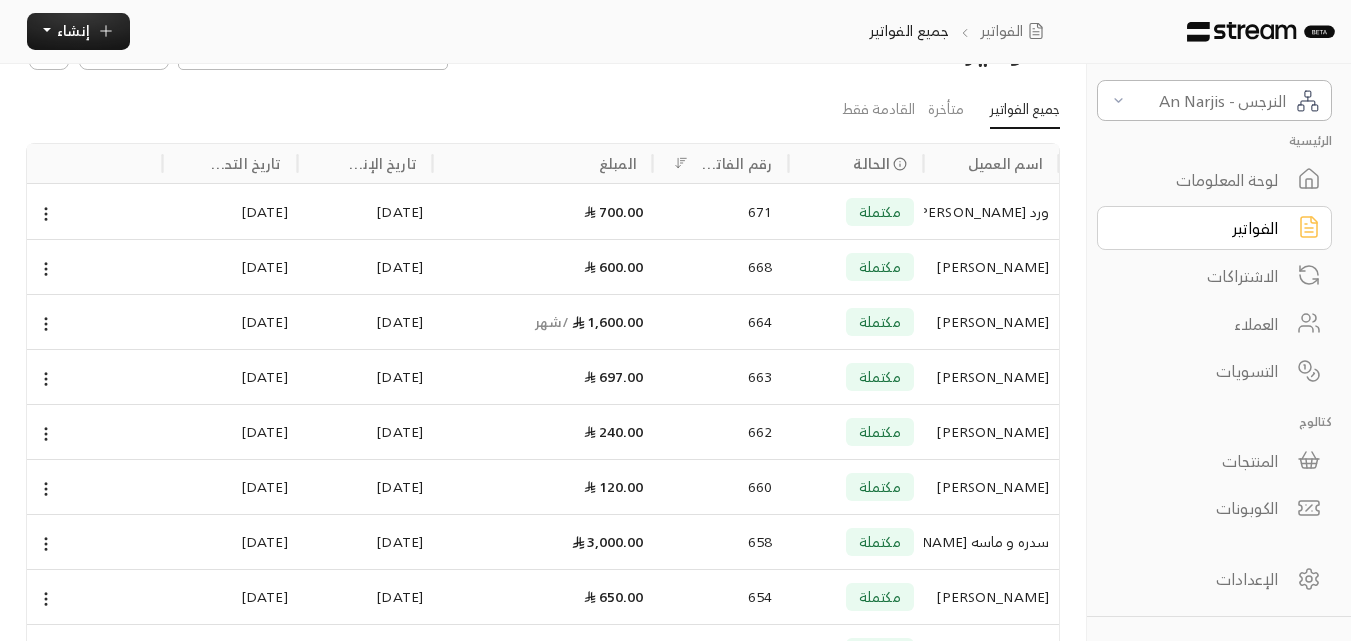 scroll, scrollTop: 0, scrollLeft: 0, axis: both 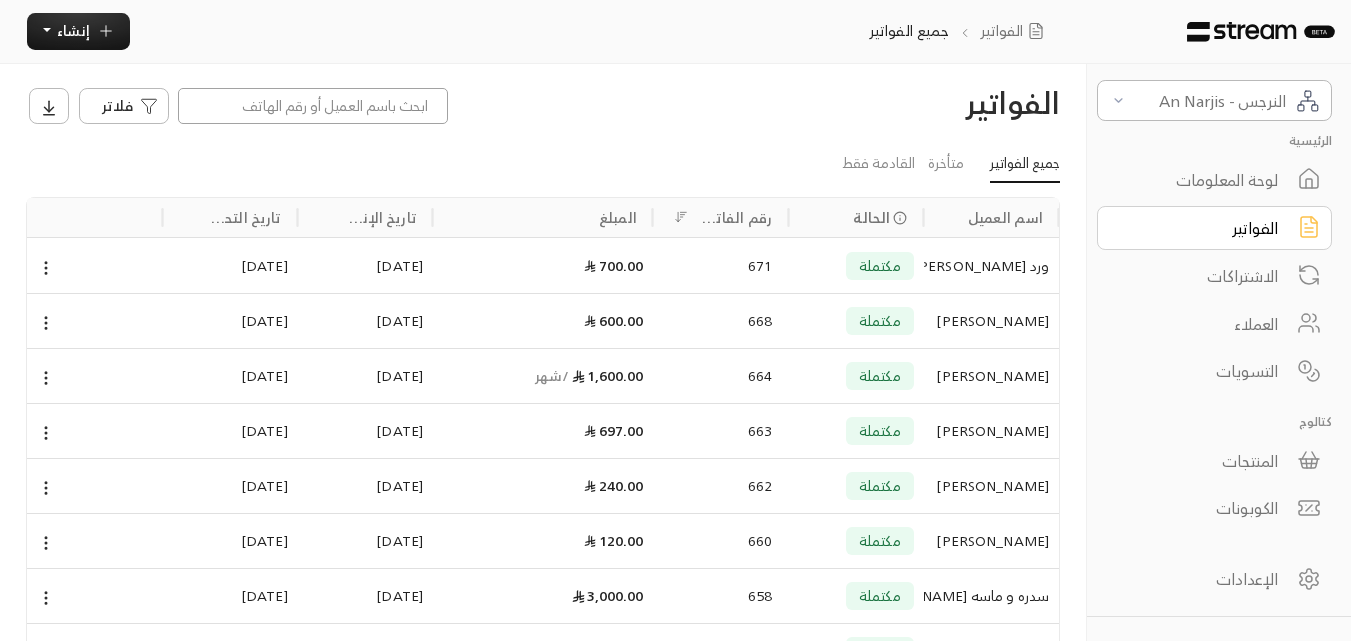 click at bounding box center [313, 106] 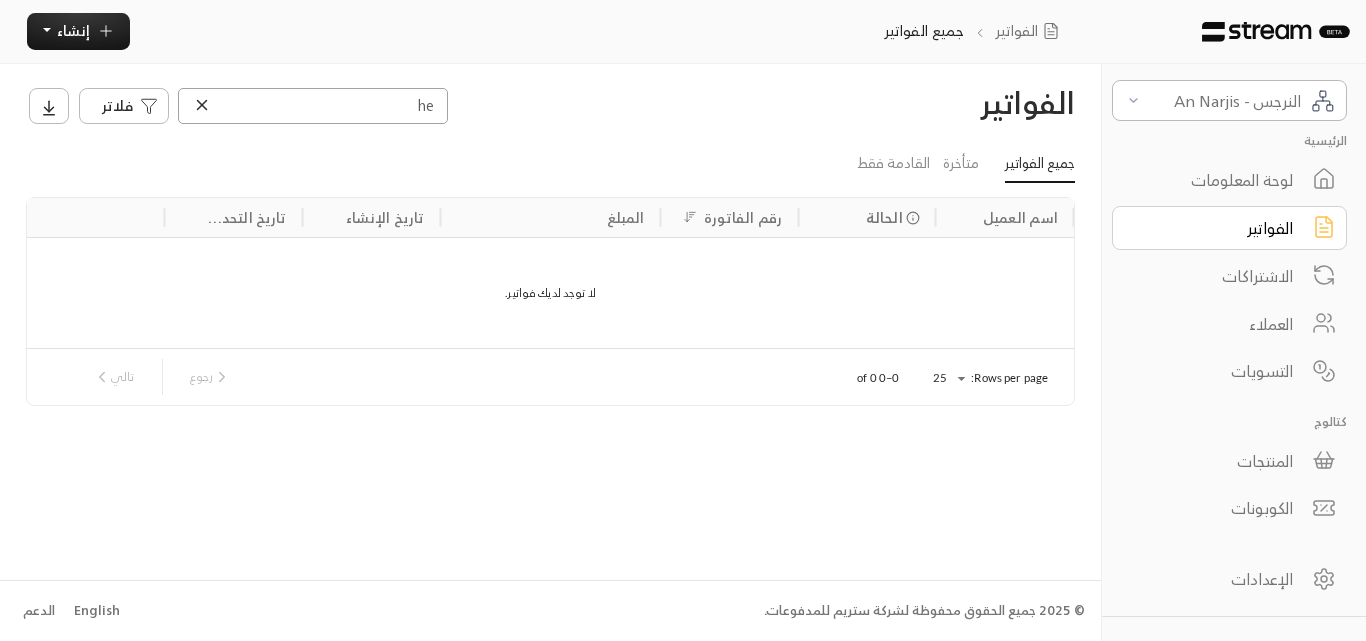 type on "h" 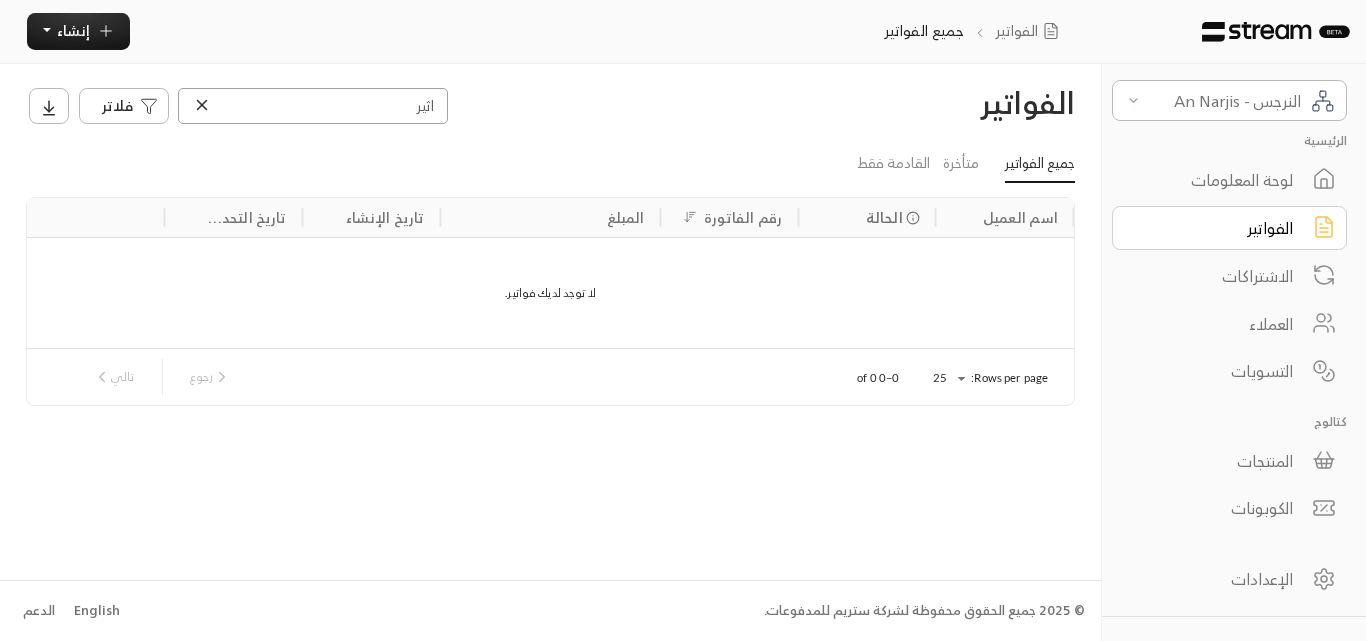 click on "اثير" at bounding box center (313, 106) 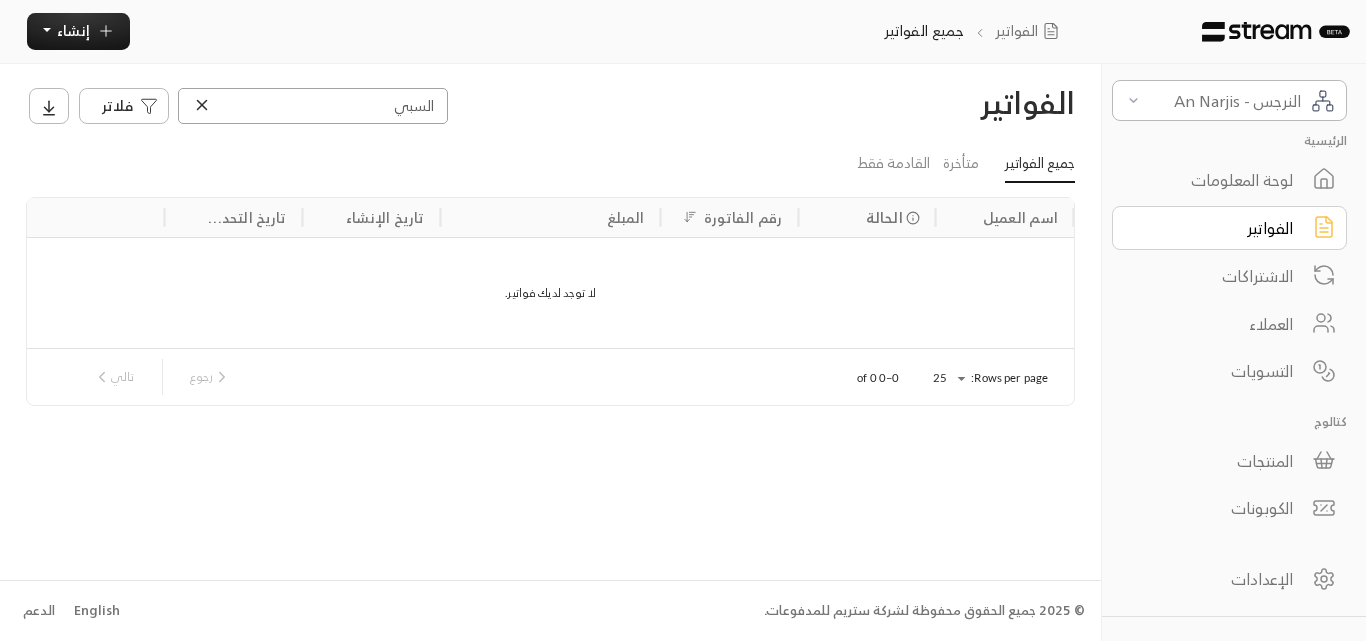 click on "السبي" at bounding box center [313, 106] 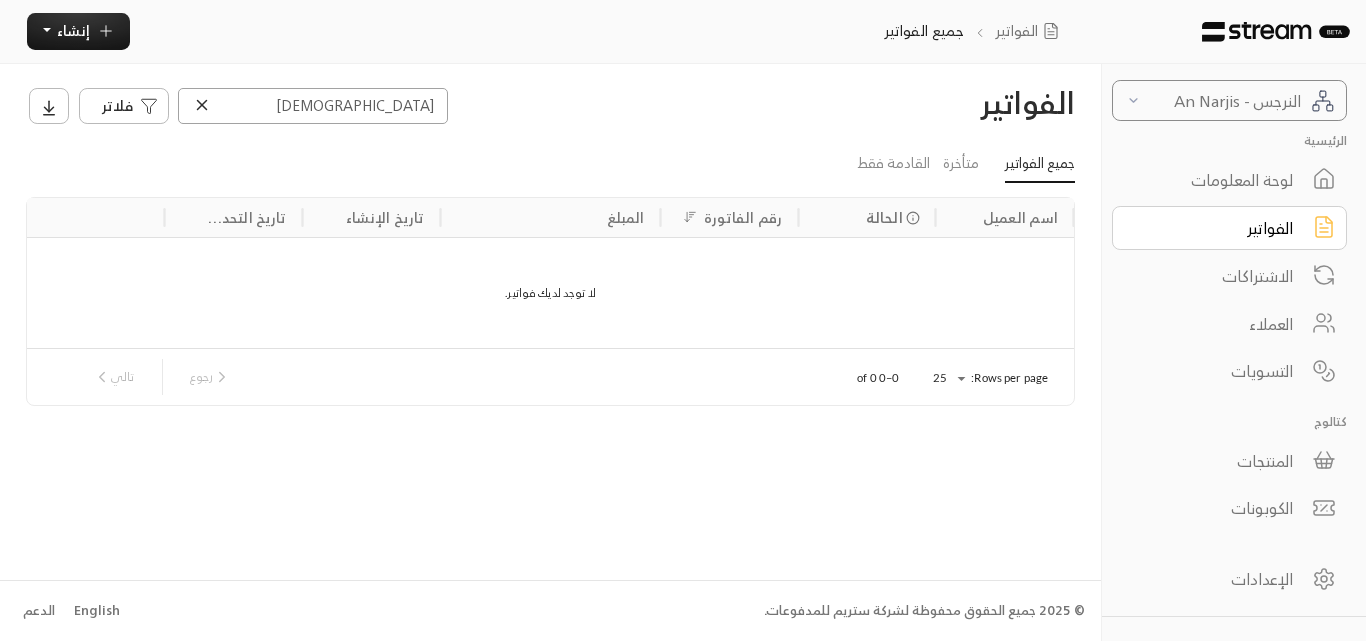 type on "[DEMOGRAPHIC_DATA]" 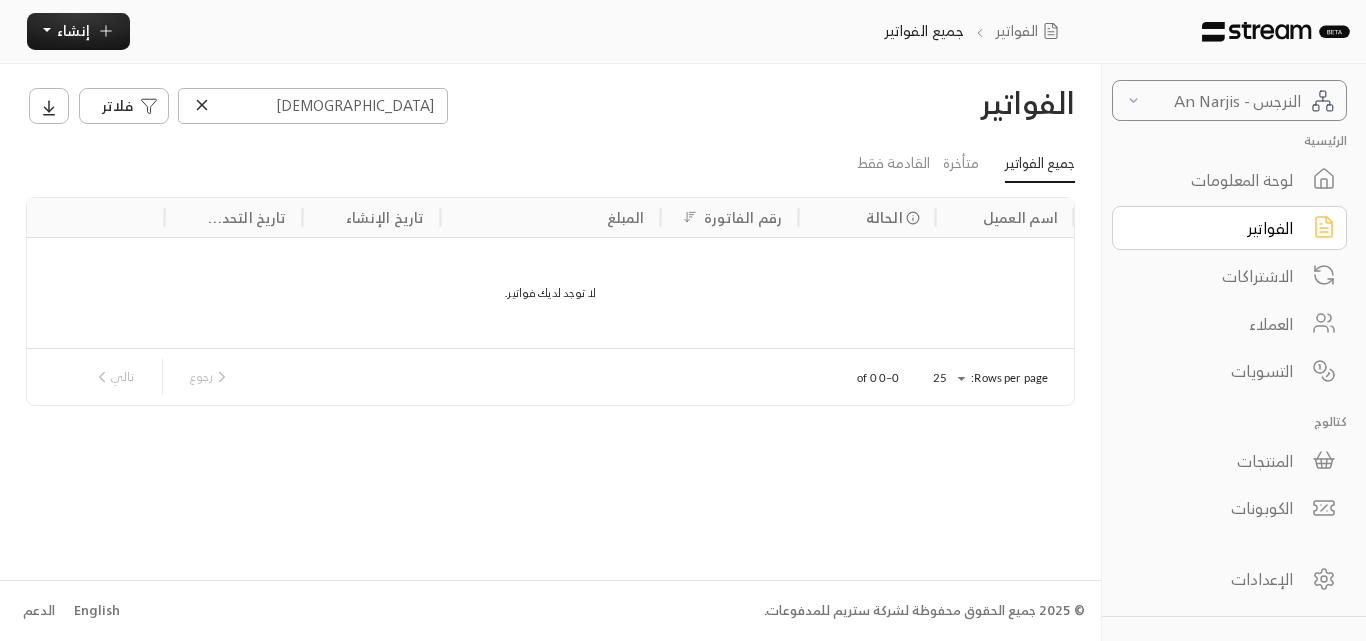 click on "النرجس -  An Narjis" at bounding box center (1229, 100) 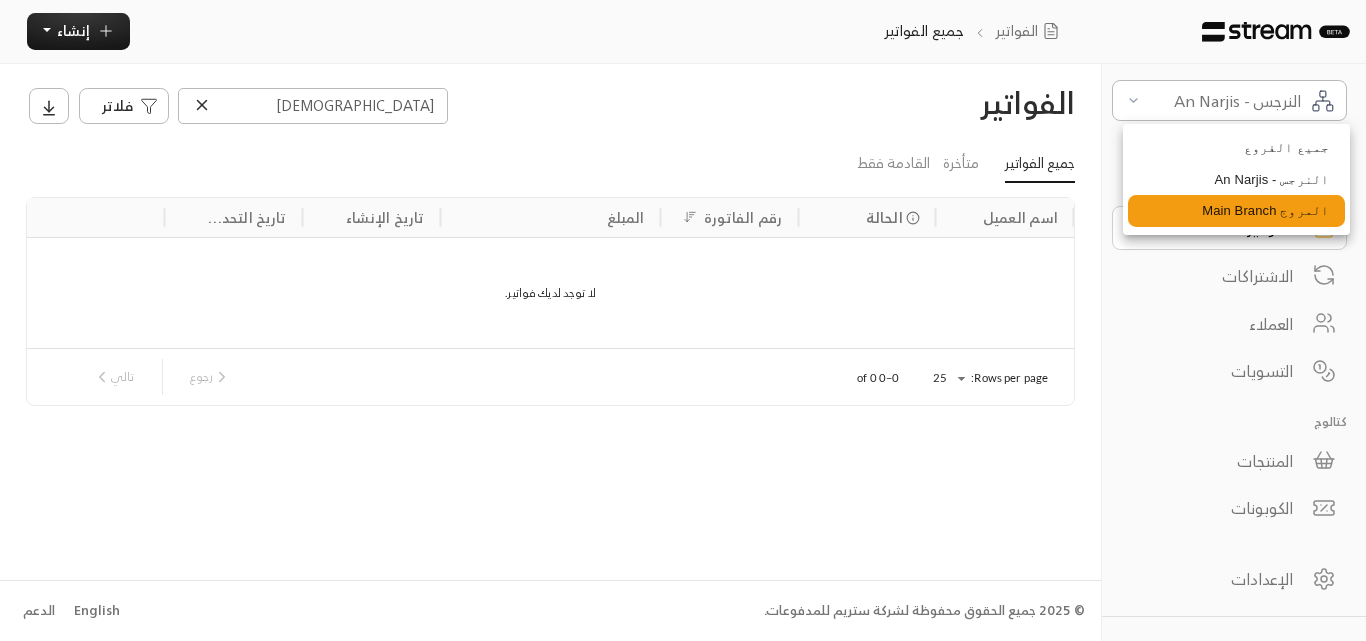 click on "المروج Main Branch" at bounding box center (1236, 211) 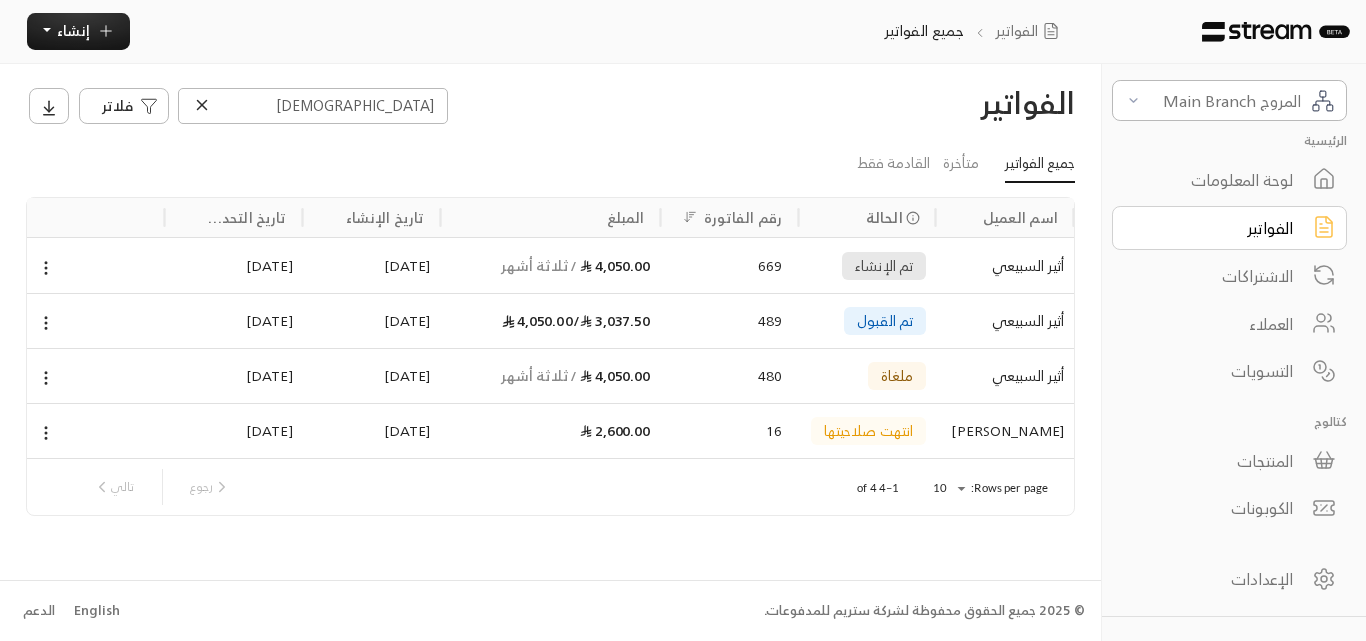 click on "489" at bounding box center (729, 321) 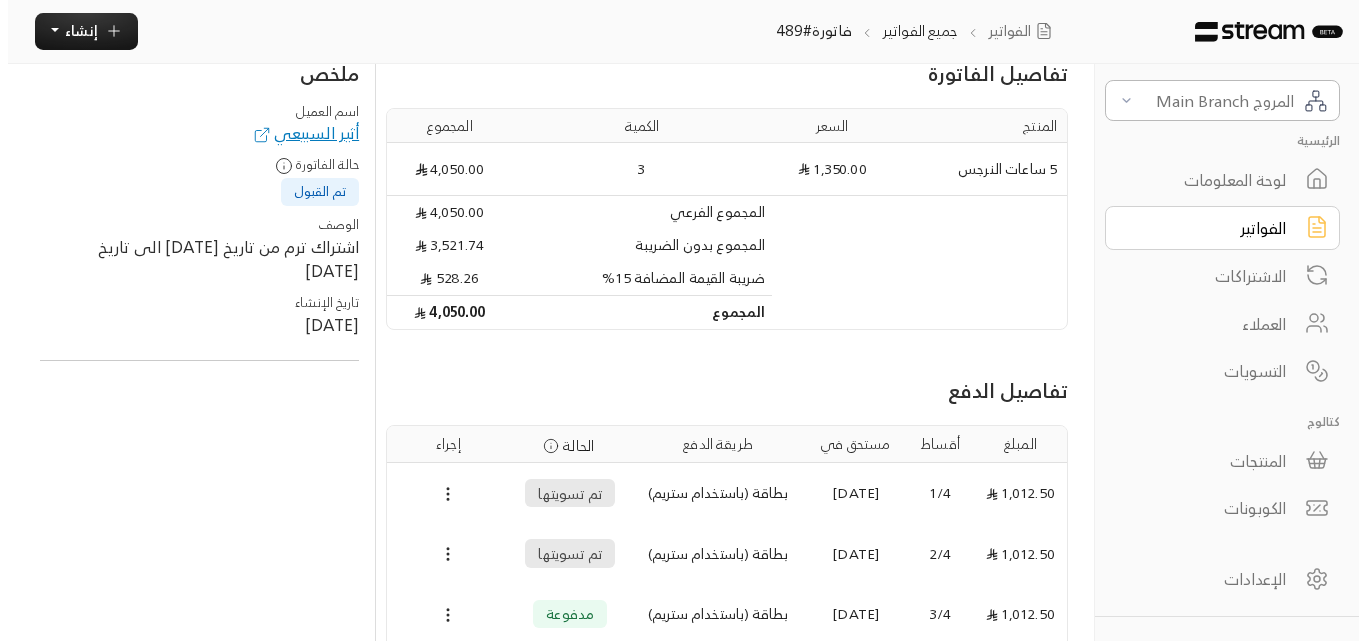 scroll, scrollTop: 250, scrollLeft: 0, axis: vertical 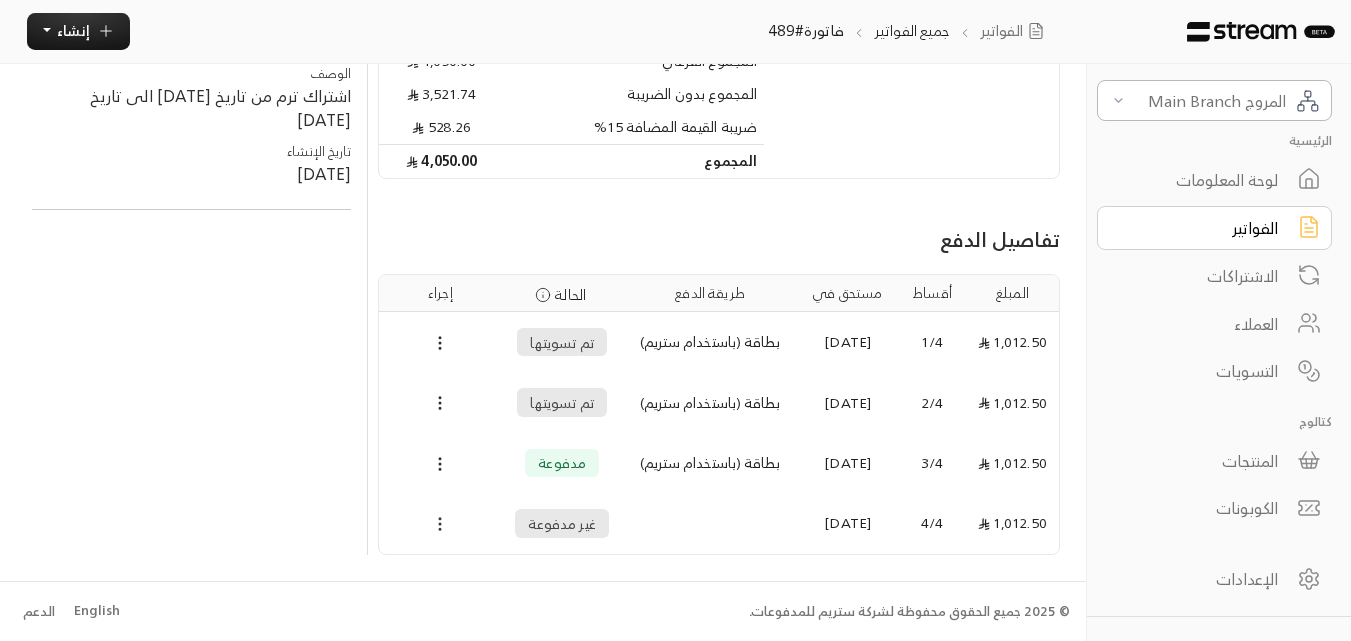 click 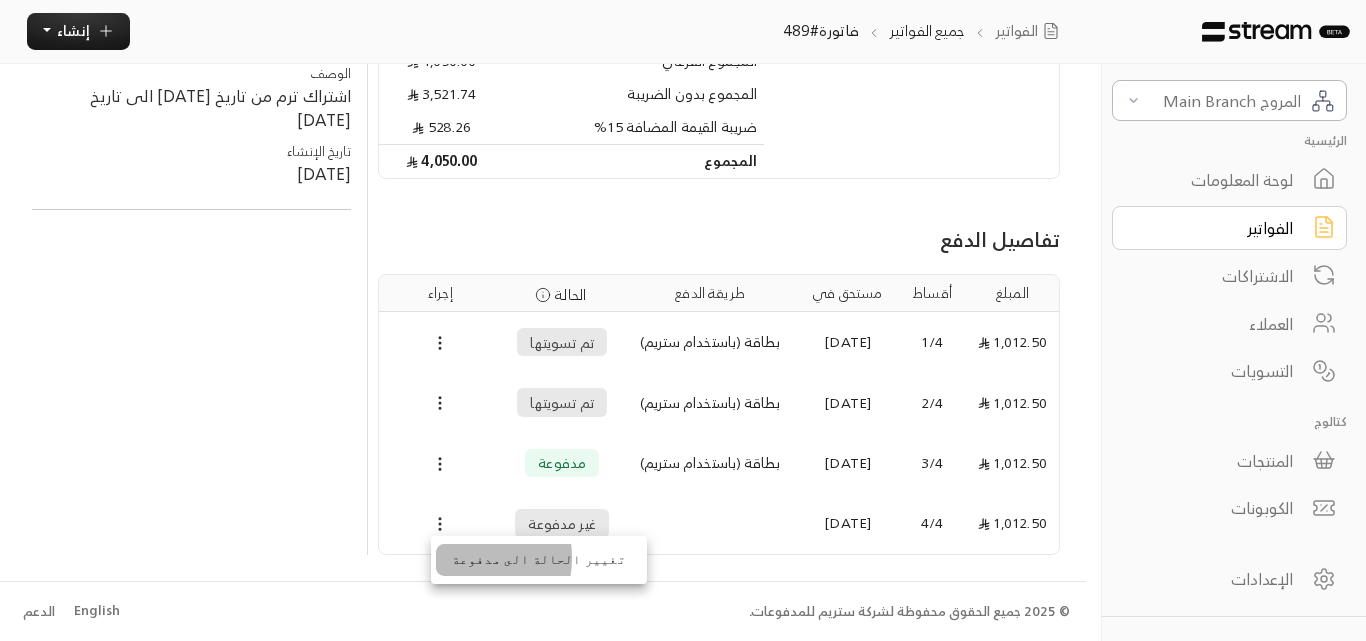 click on "تغيير الحالة الى مدفوعة" at bounding box center (539, 560) 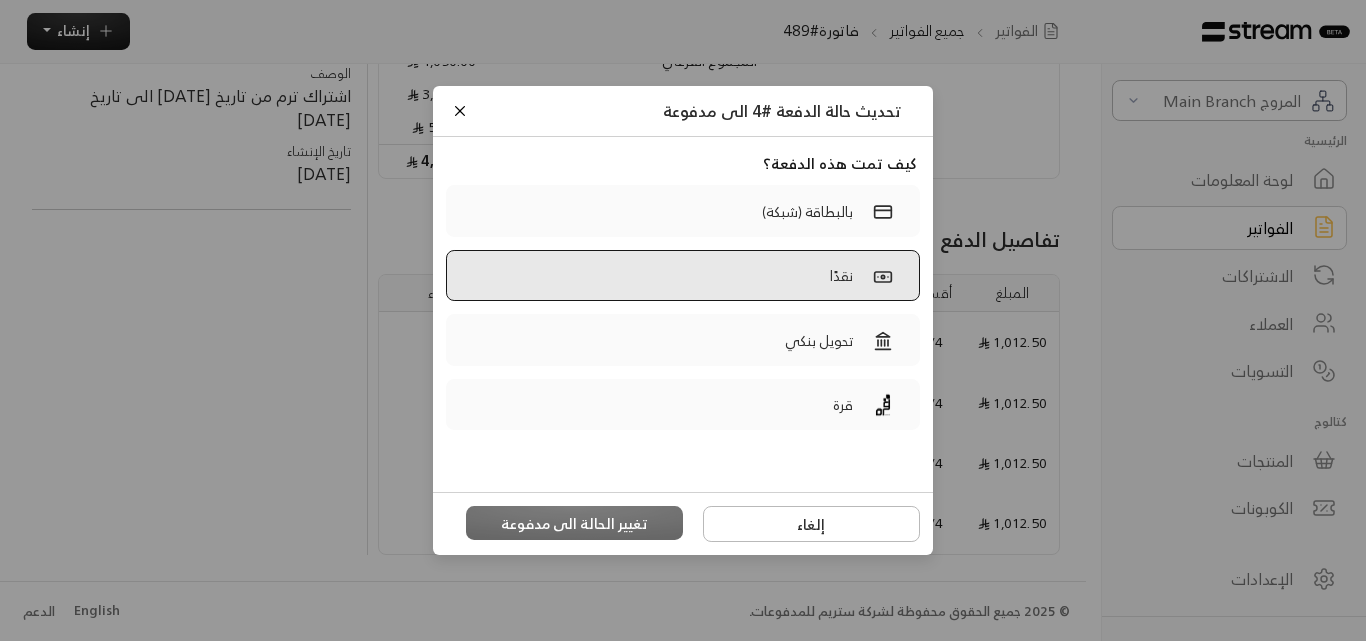 click on "نقدًا" at bounding box center [683, 276] 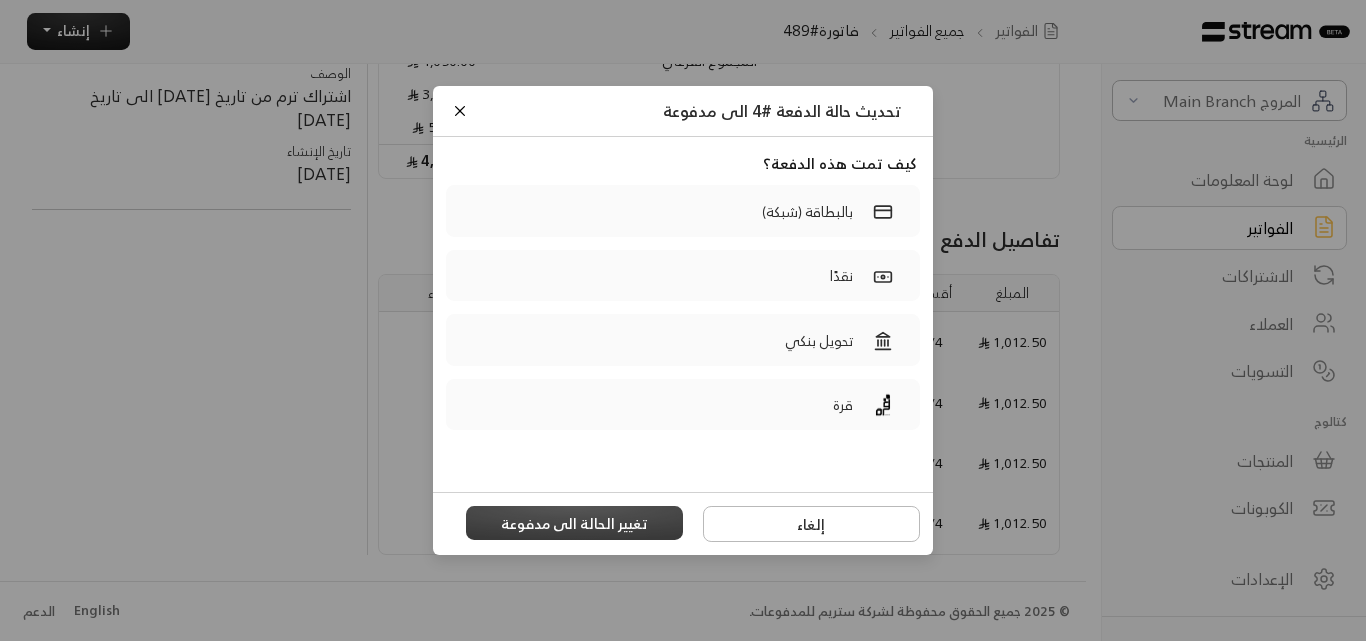 click on "تغيير الحالة الى مدفوعة" at bounding box center [575, 523] 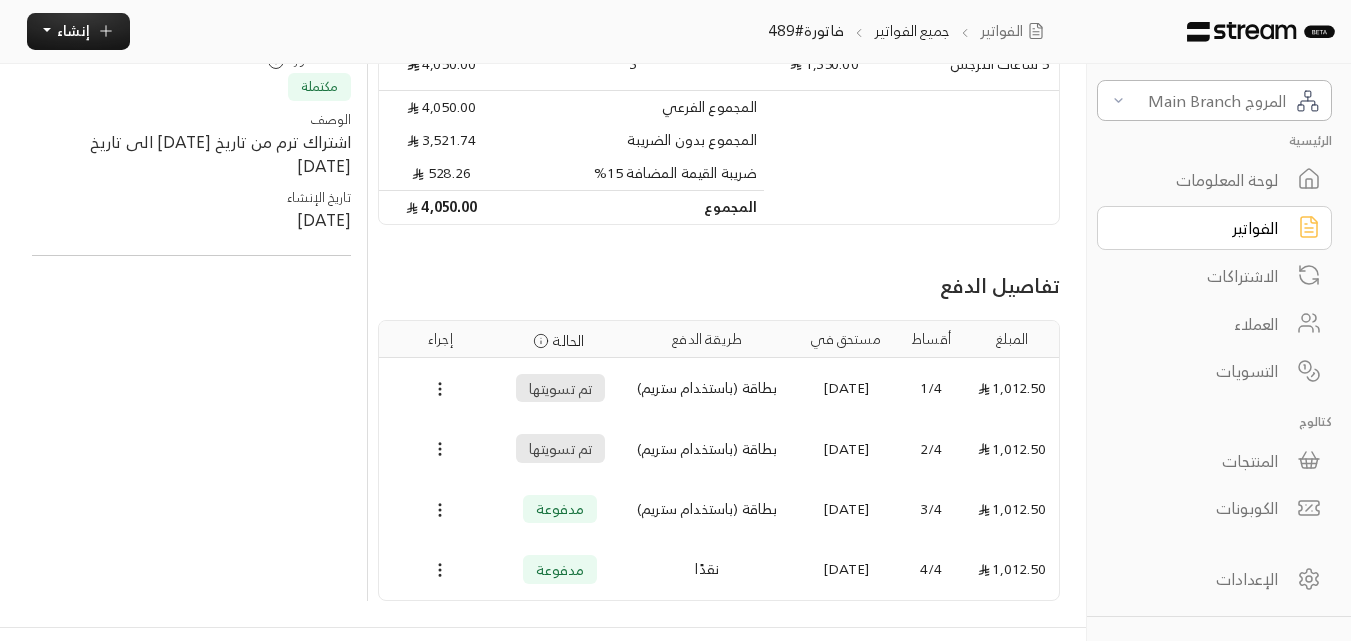 scroll, scrollTop: 250, scrollLeft: 0, axis: vertical 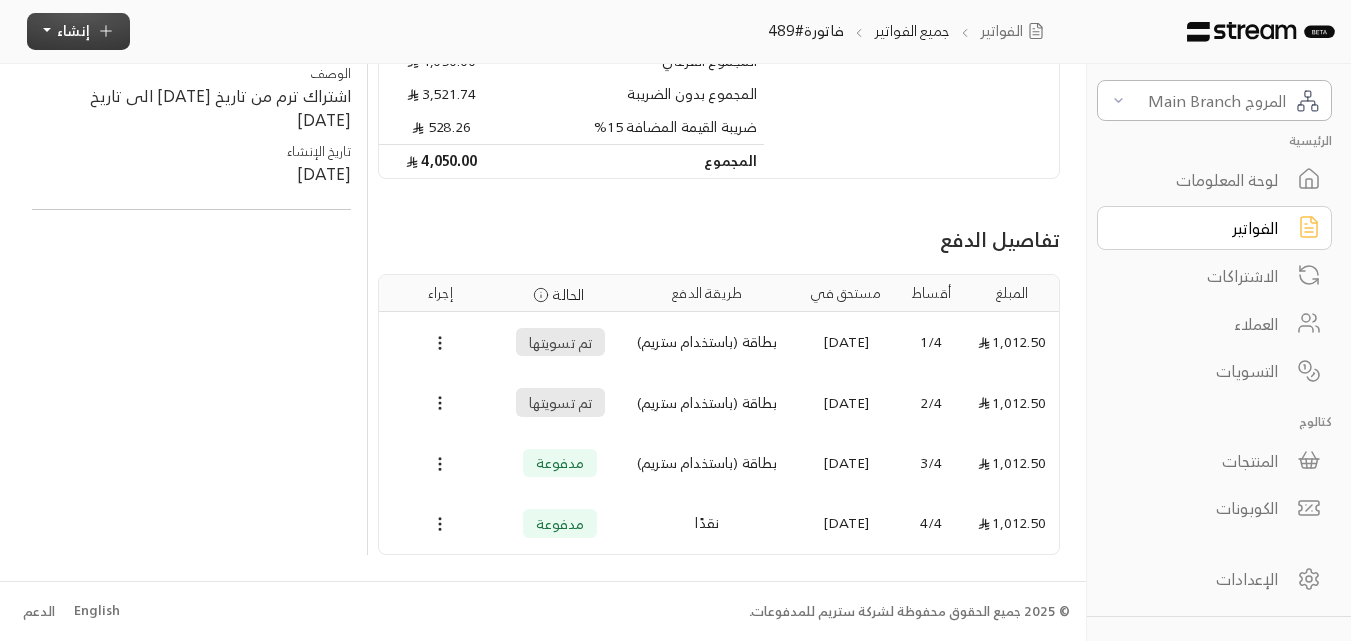 click 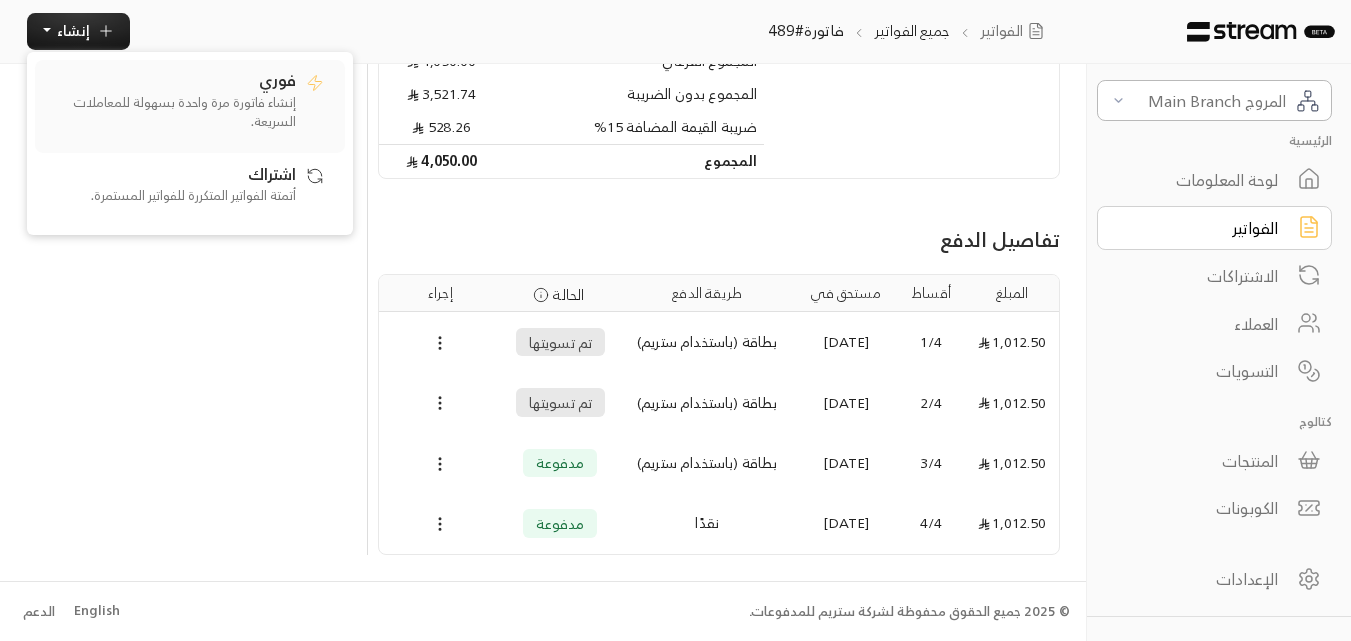 click on "إنشاء فاتورة مرة واحدة بسهولة للمعاملات السريعة." at bounding box center [171, 112] 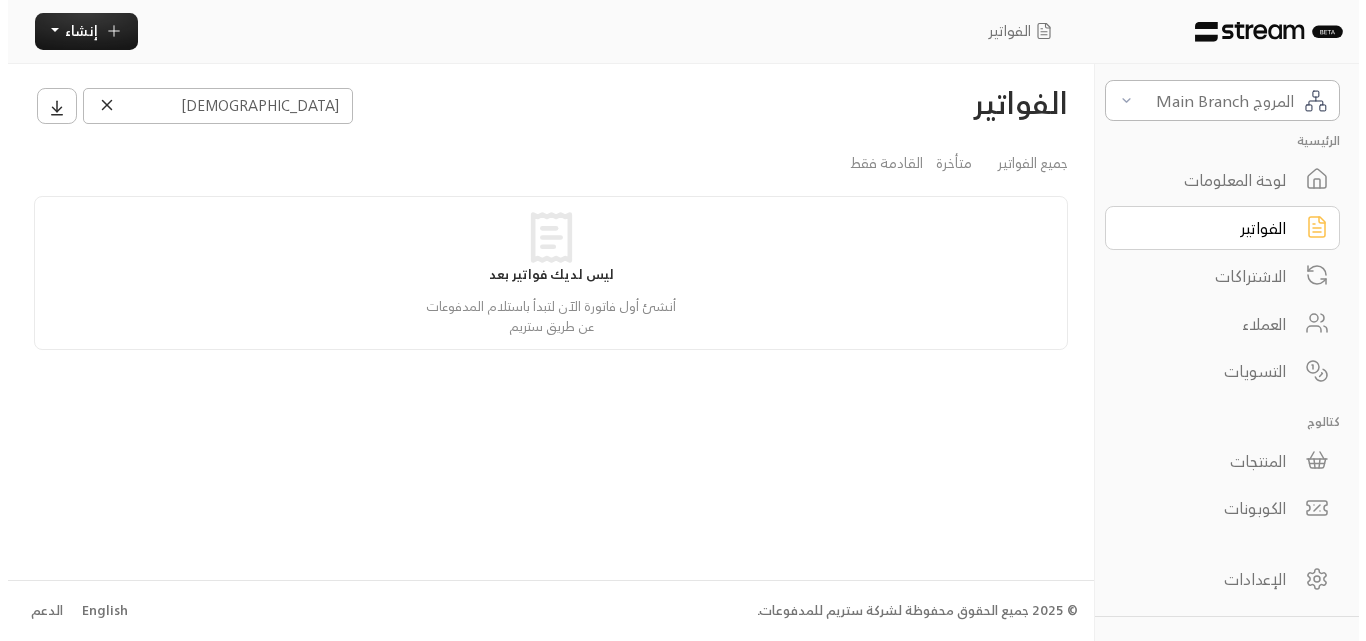 scroll, scrollTop: 0, scrollLeft: 0, axis: both 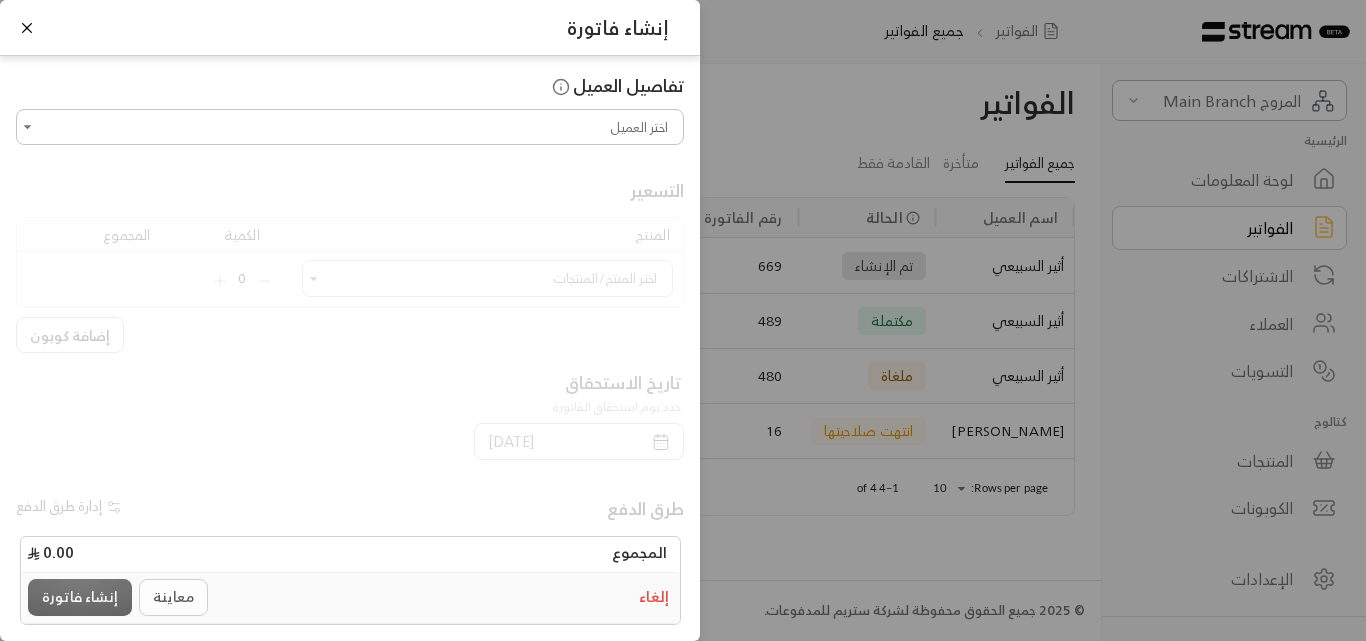 click on "اختر العميل" at bounding box center (350, 127) 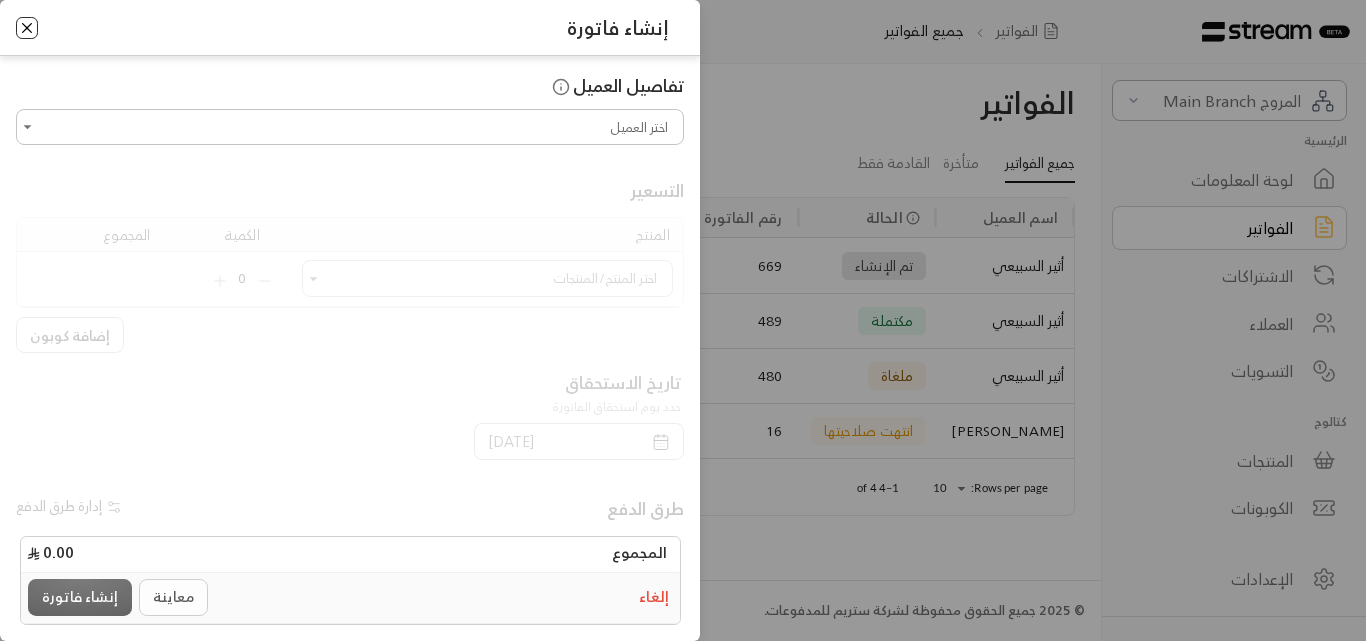 click at bounding box center [27, 28] 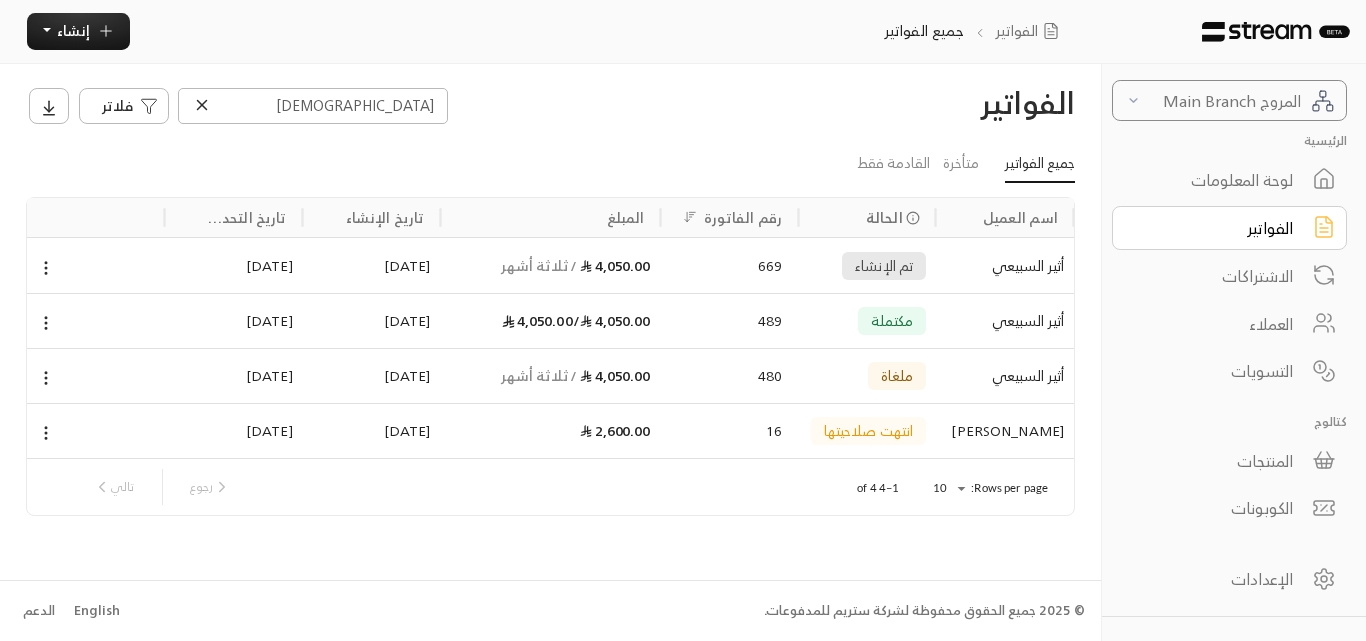 click on "المروج Main Branch" at bounding box center (1224, 101) 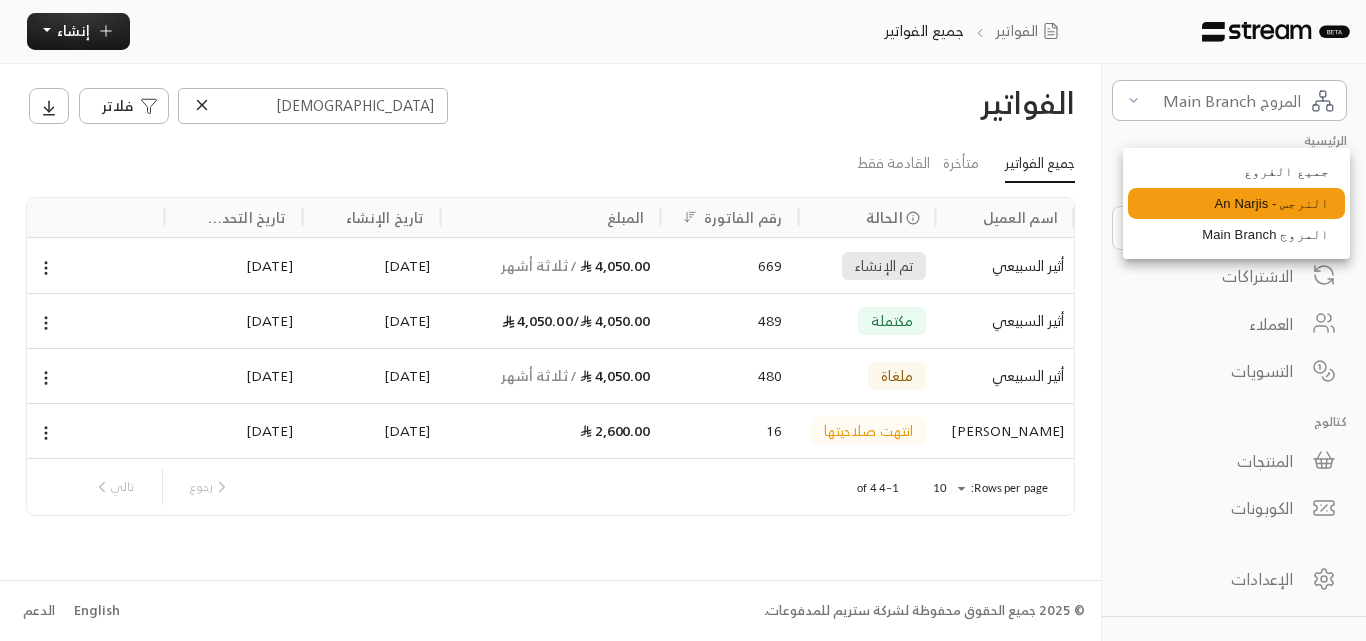 click on "النرجس -  An Narjis" at bounding box center [1236, 204] 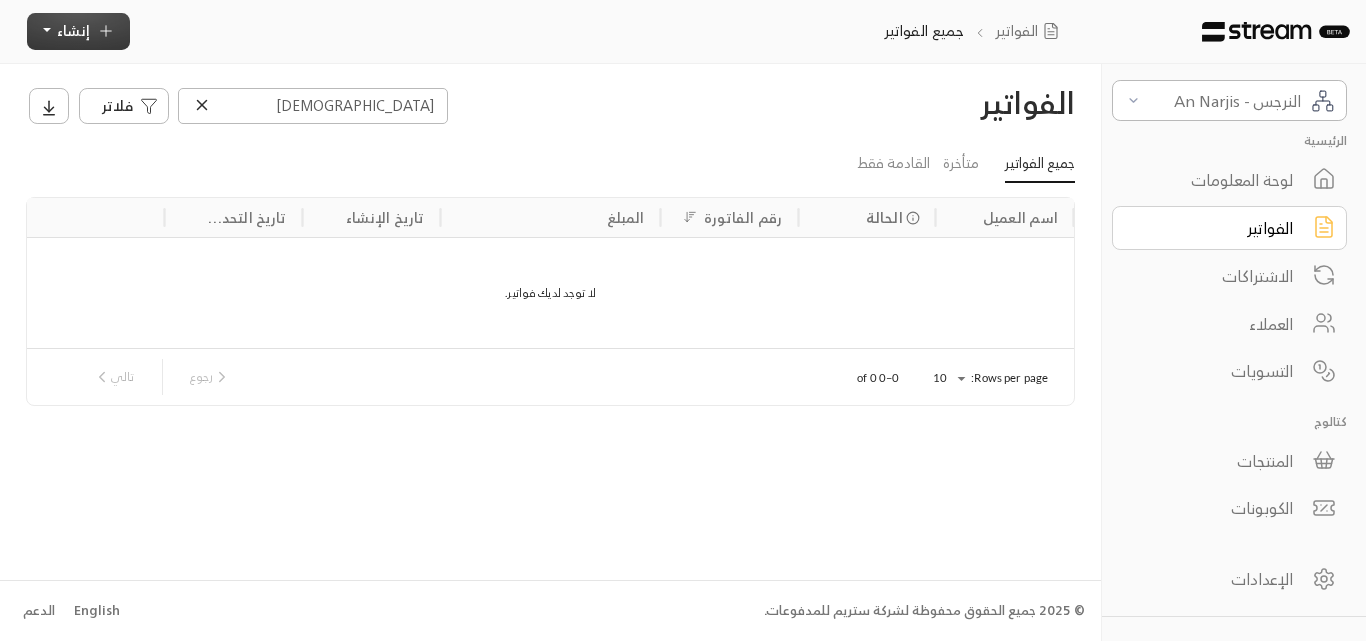 click on "إنشاء" at bounding box center (78, 31) 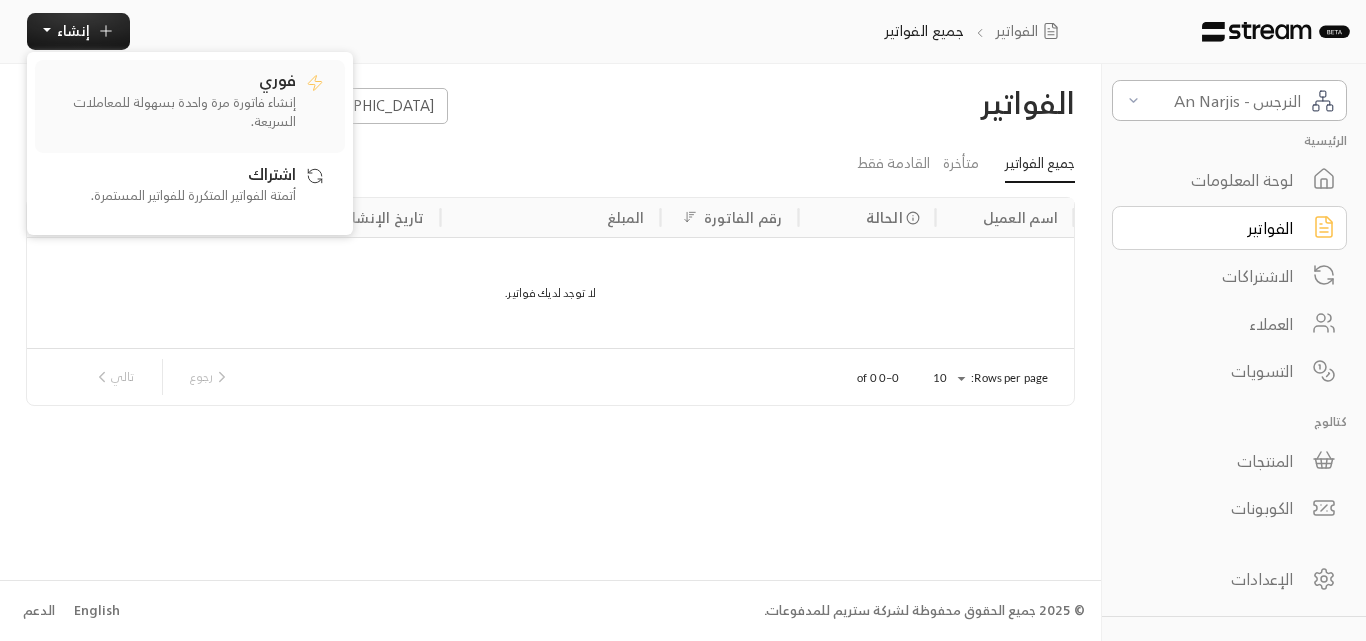 click on "إنشاء فاتورة مرة واحدة بسهولة للمعاملات السريعة." at bounding box center [171, 112] 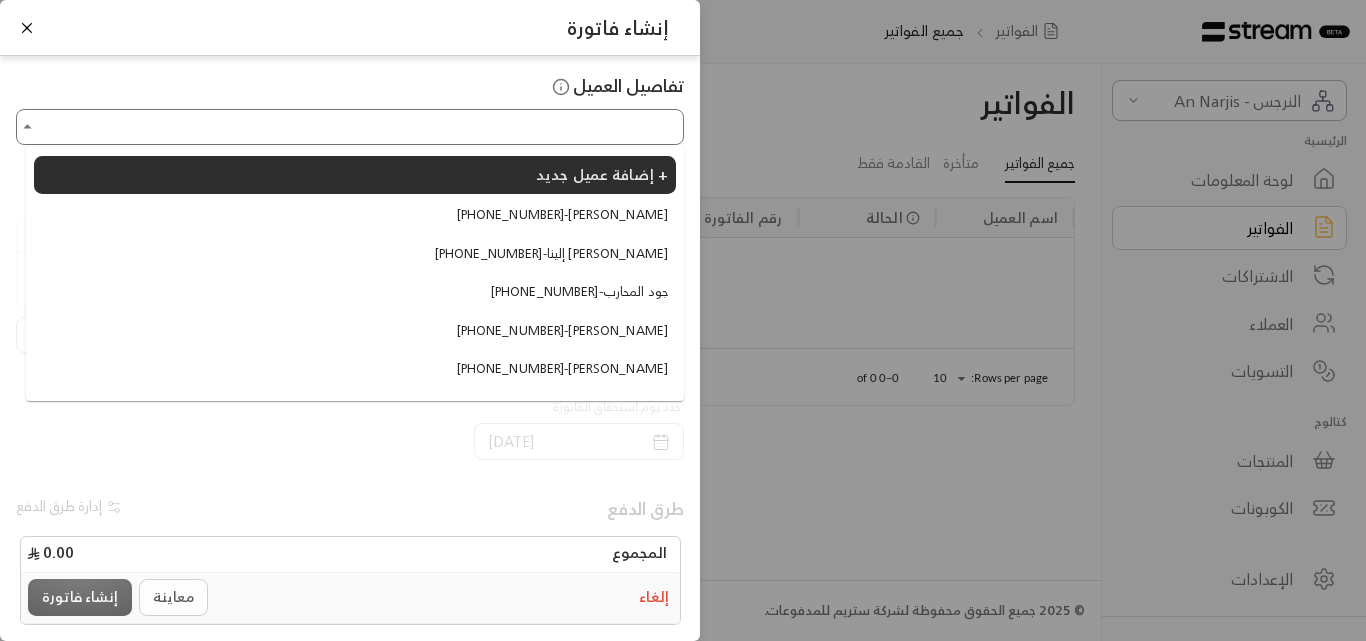click on "اختر العميل" at bounding box center [350, 127] 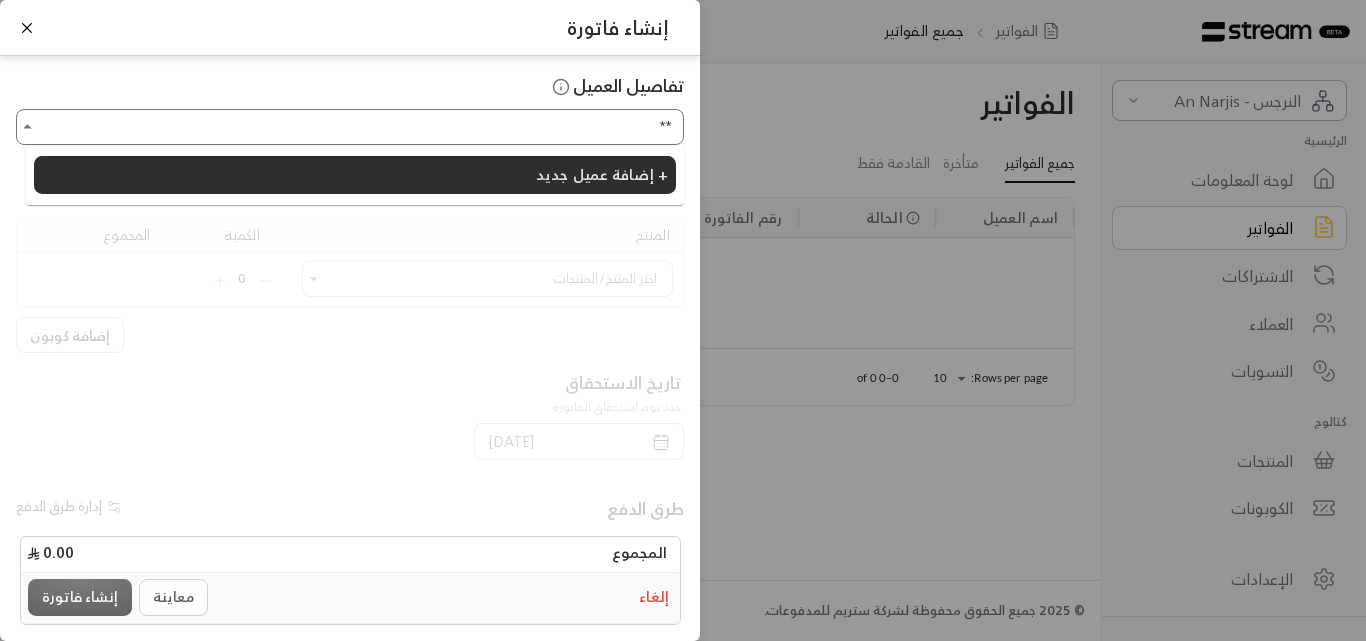 type on "*" 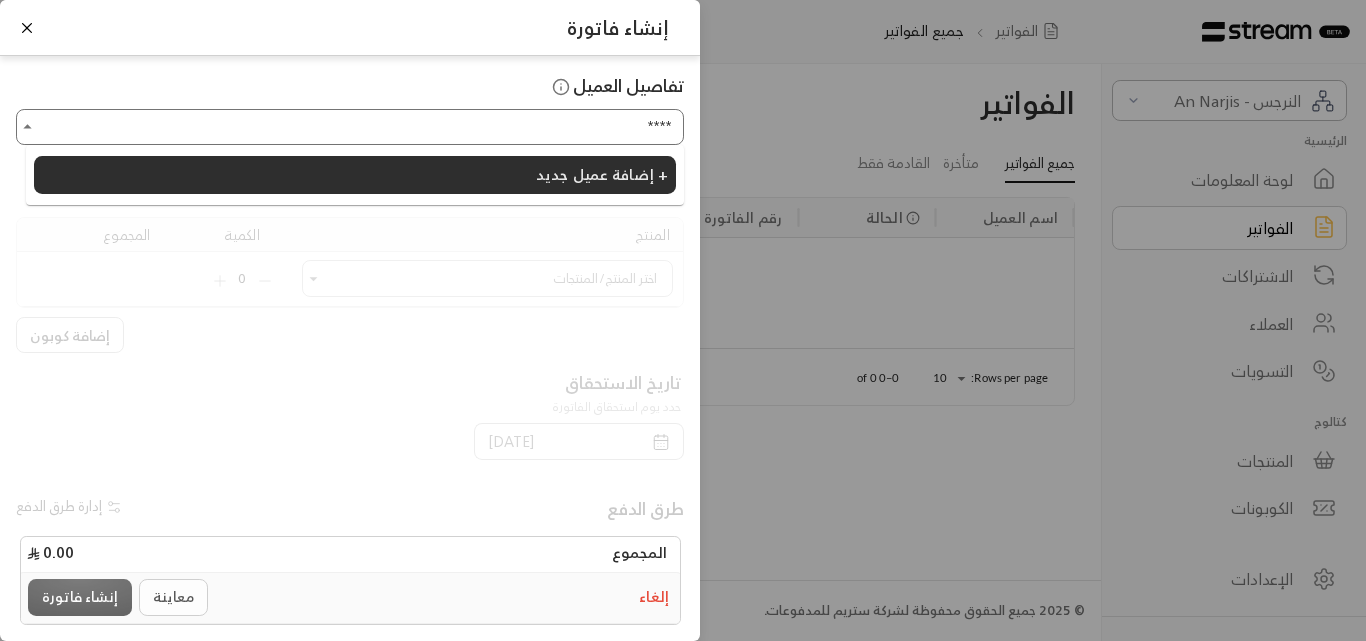 type on "*****" 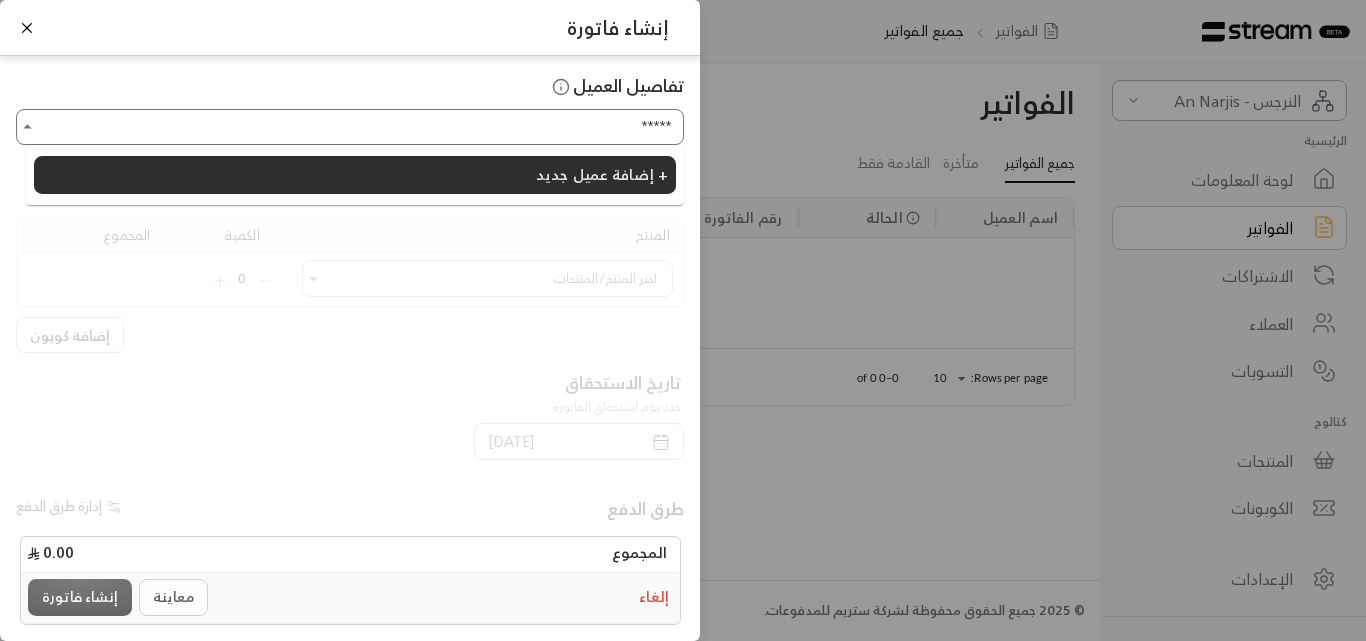 click on "*****" at bounding box center (350, 127) 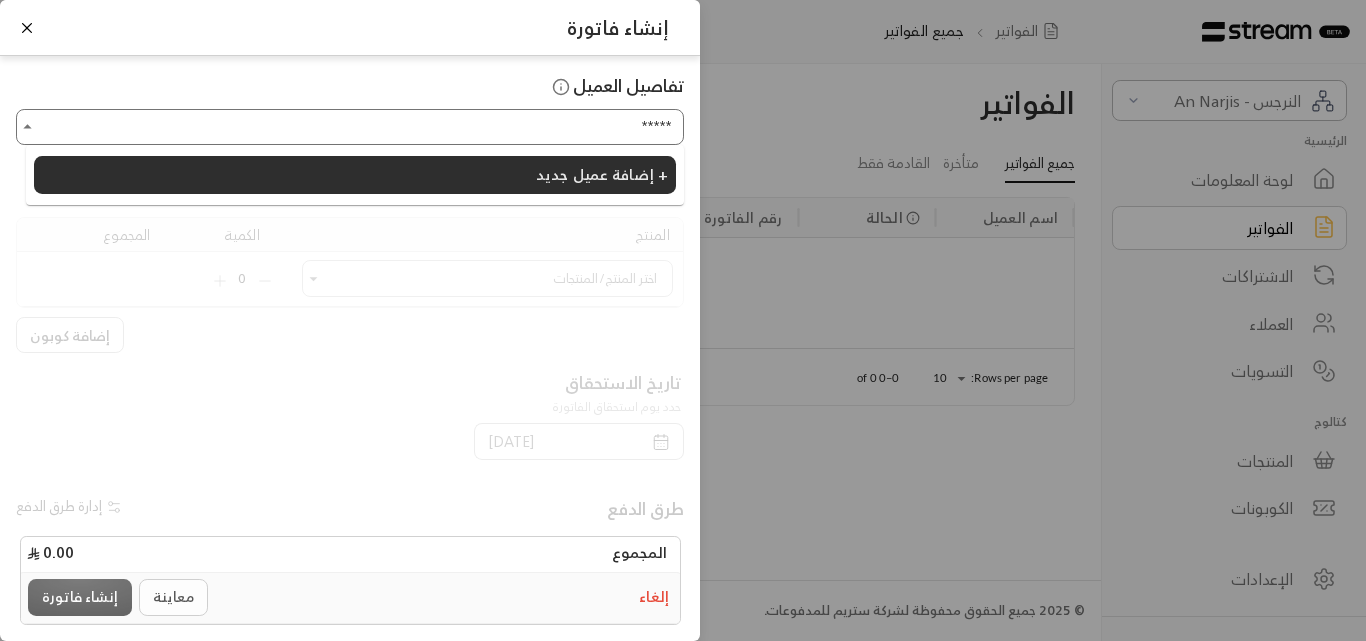 type 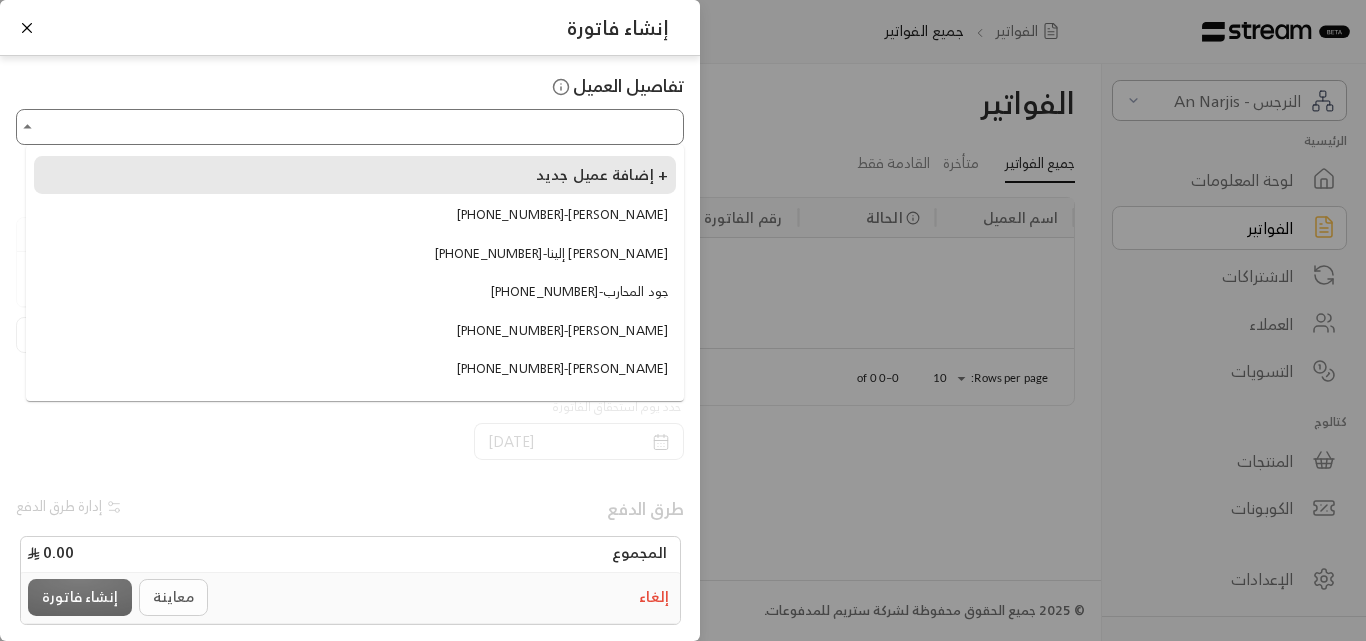 click on "إضافة عميل جديد +" at bounding box center [602, 174] 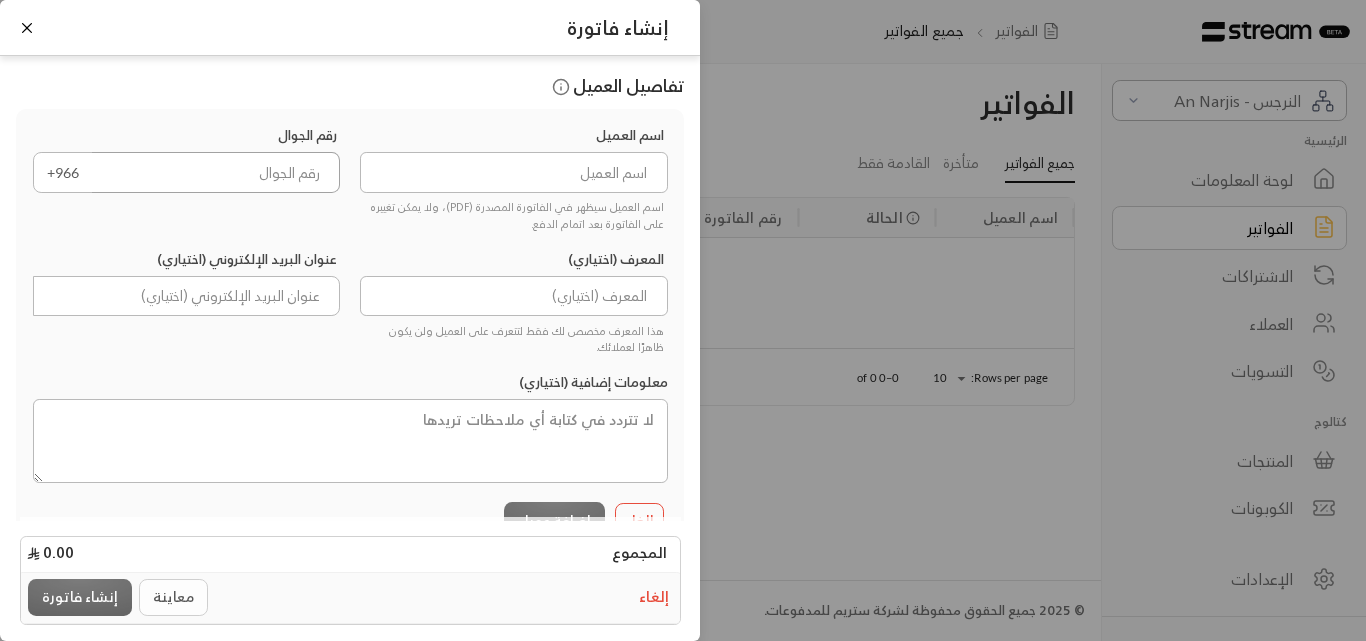 click at bounding box center (216, 172) 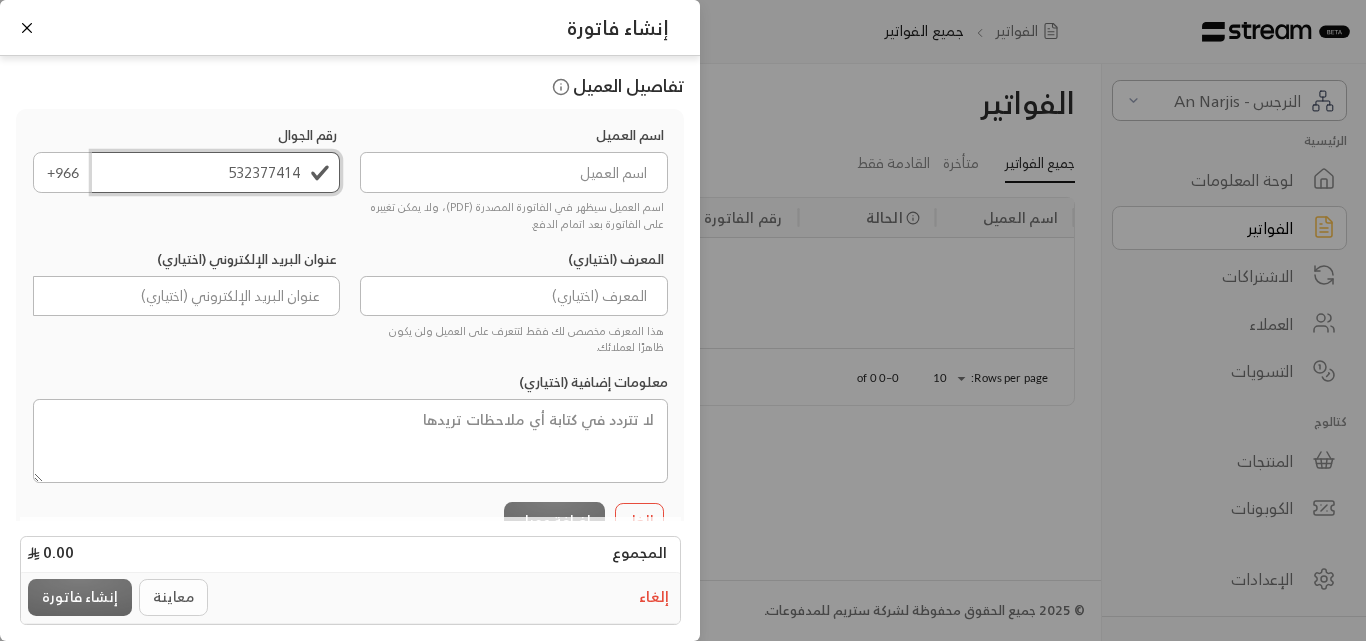 click on "532377414" at bounding box center (216, 172) 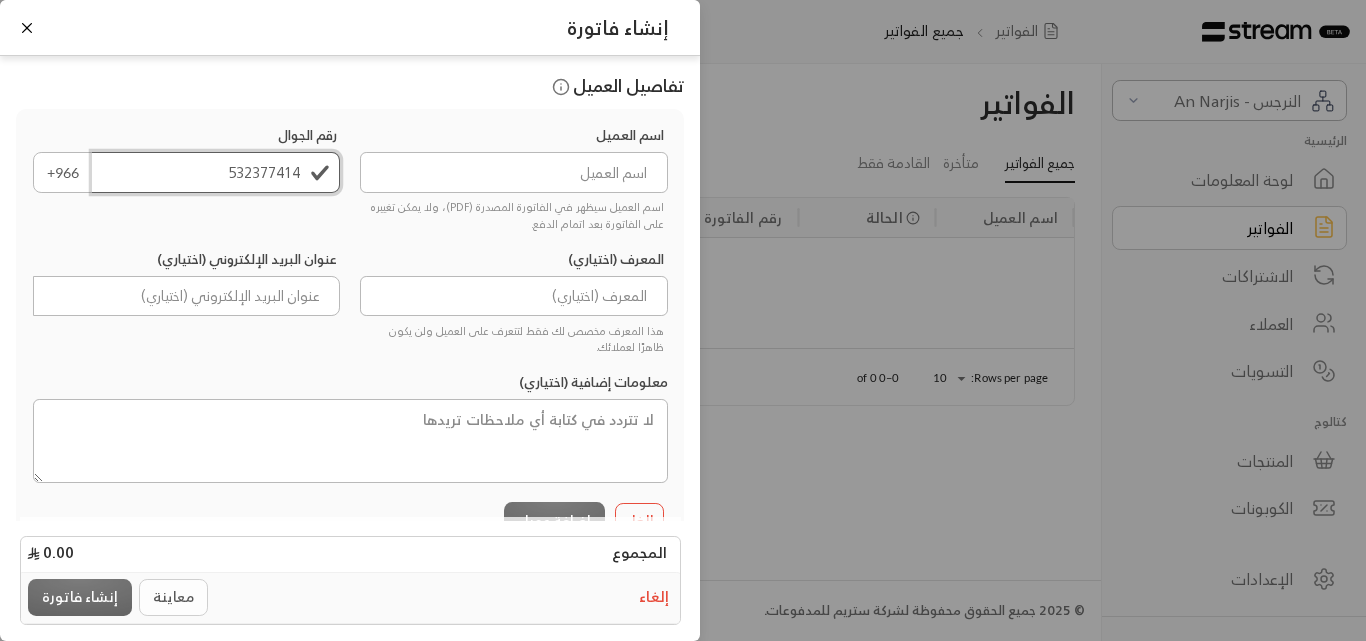 type on "532377414" 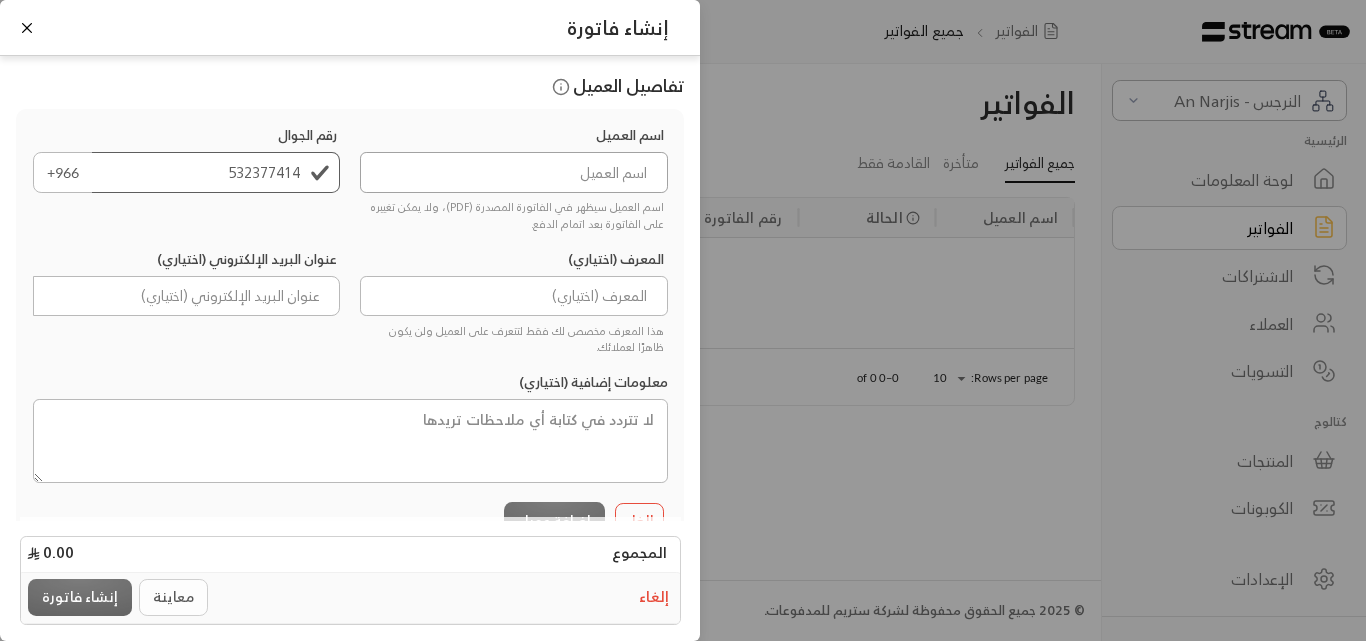 click at bounding box center [514, 172] 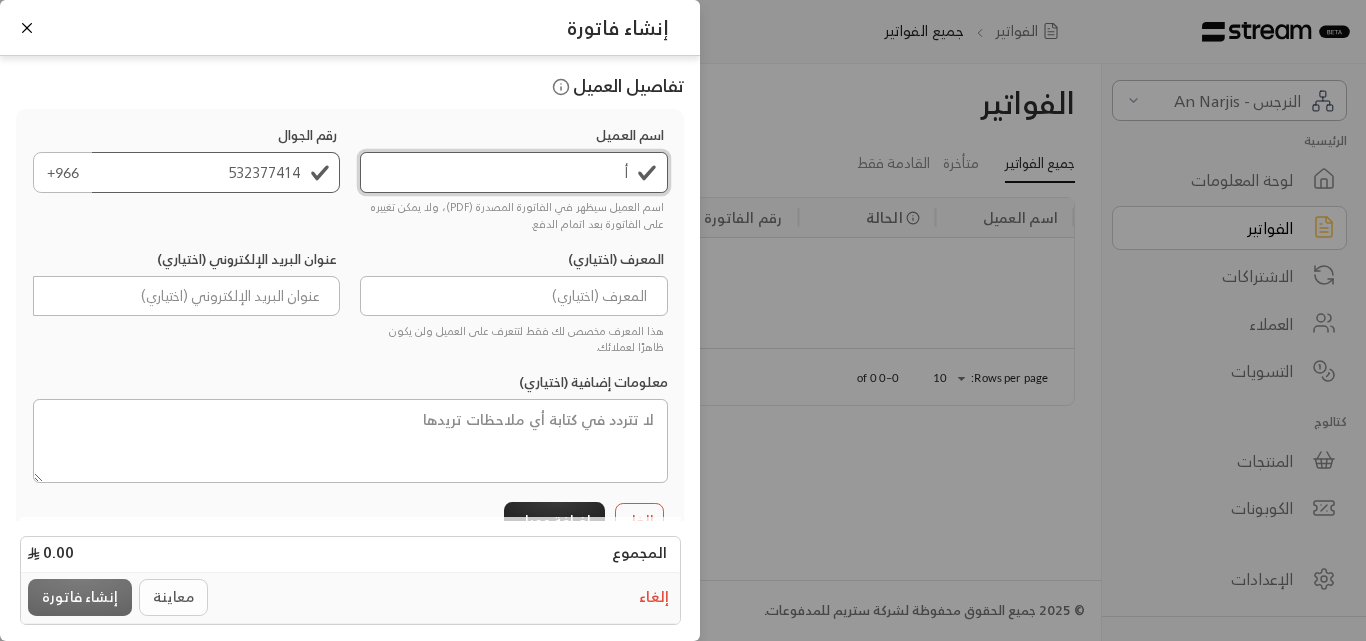 type on "أثير السبيعي" 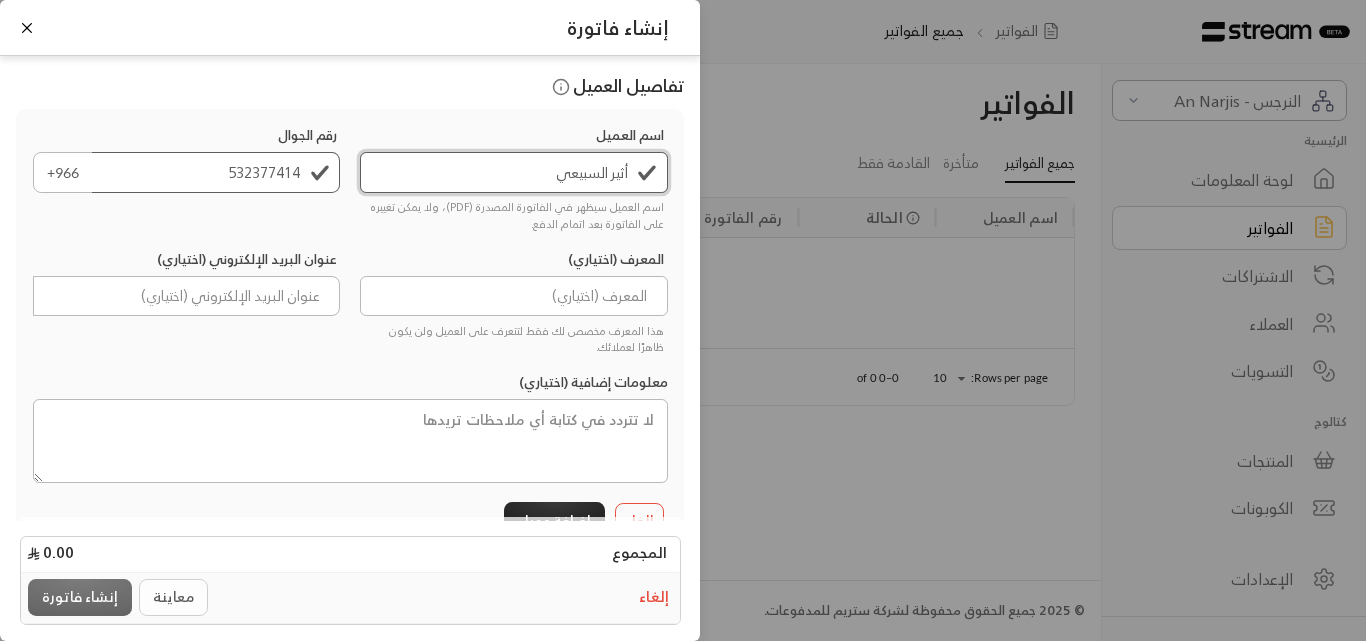 scroll, scrollTop: 200, scrollLeft: 0, axis: vertical 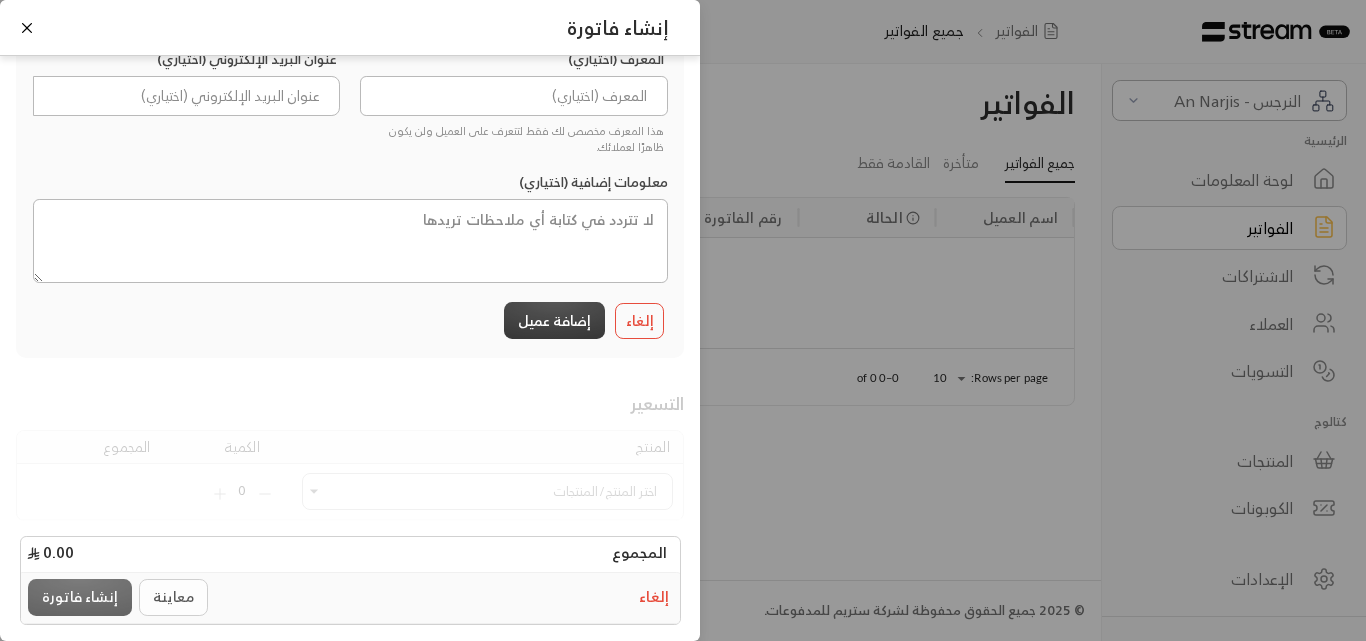 click on "إضافة عميل" at bounding box center (554, 320) 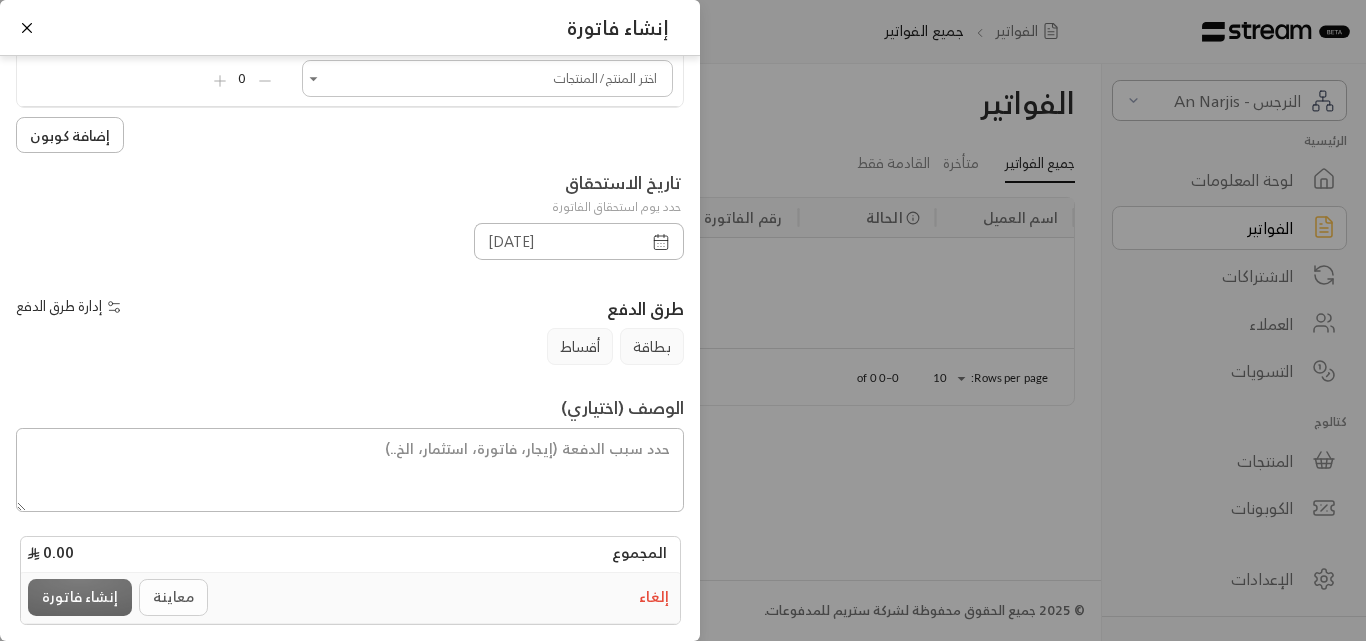 click 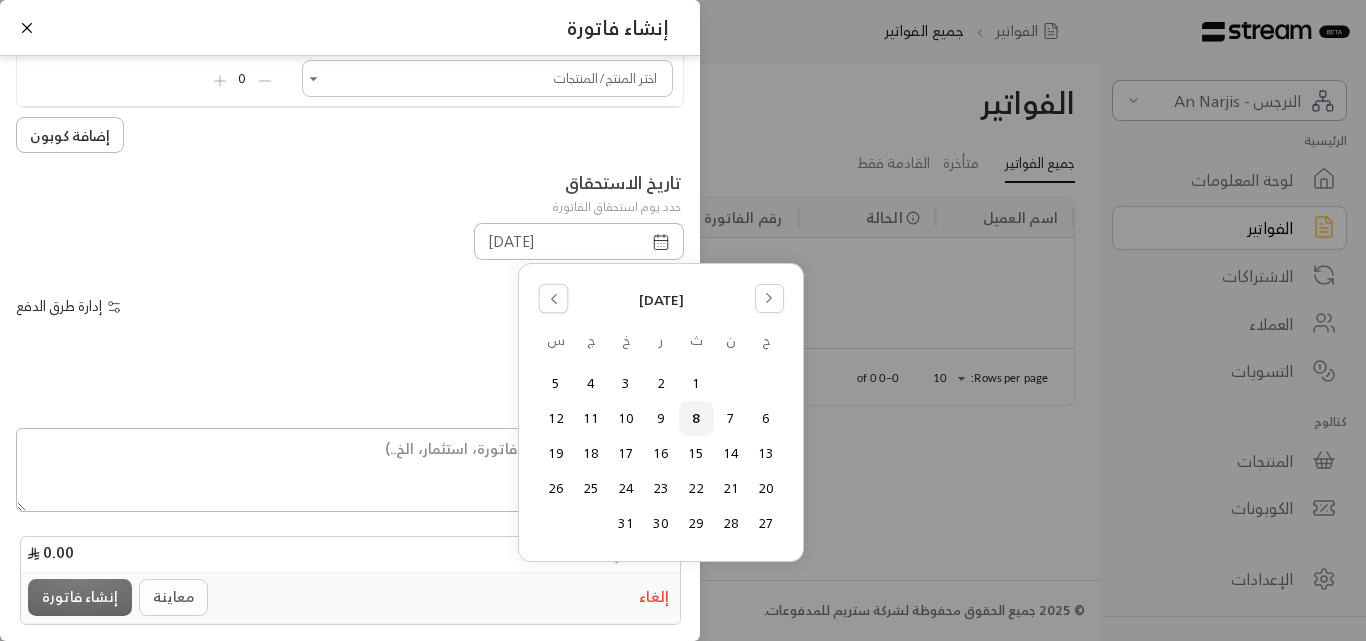 click at bounding box center [553, 298] 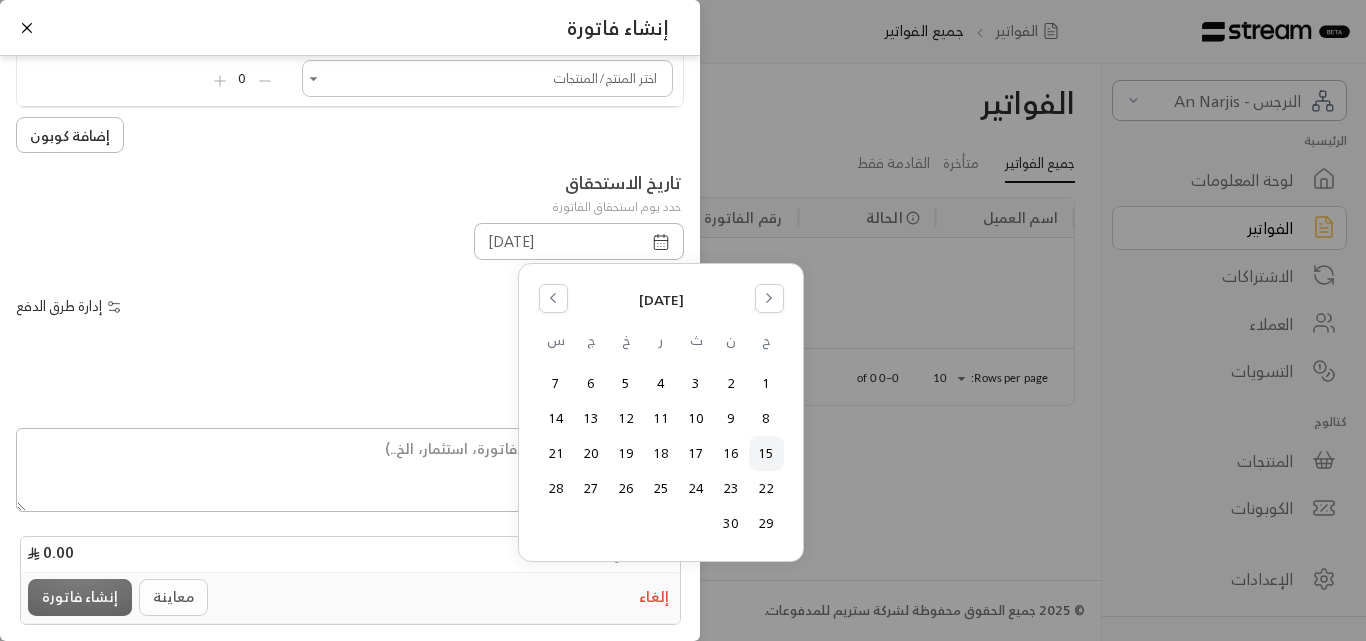 click on "15" at bounding box center [766, 453] 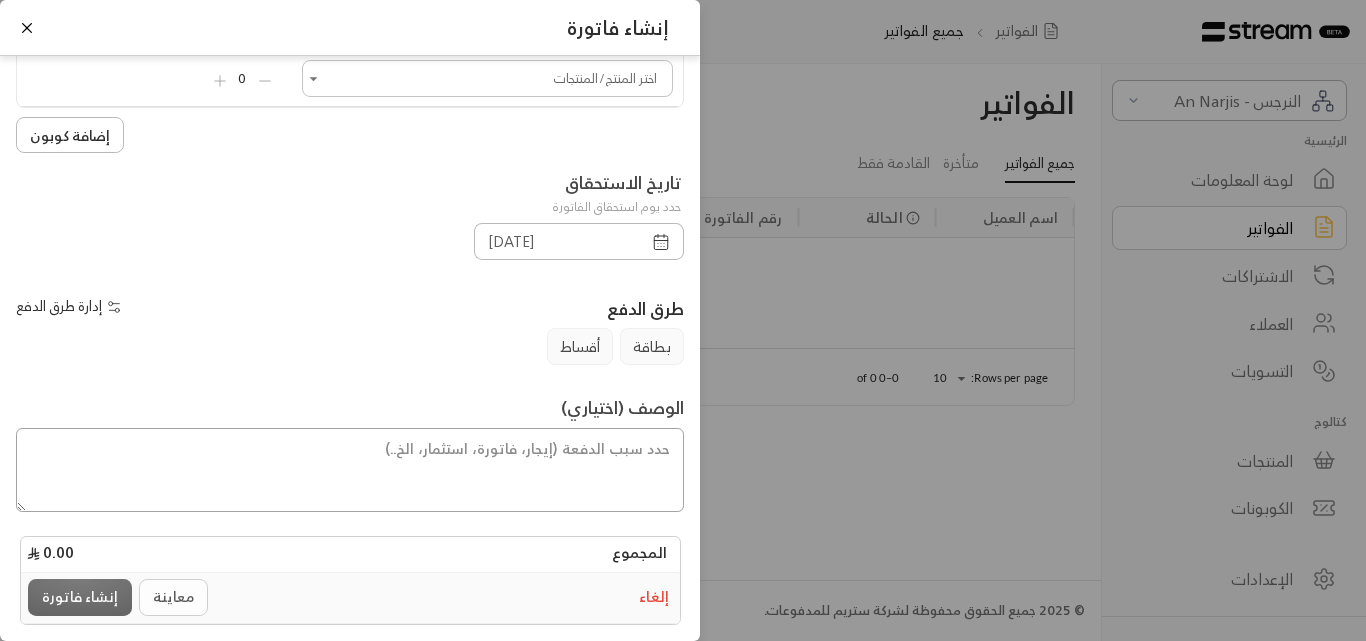 click at bounding box center (350, 470) 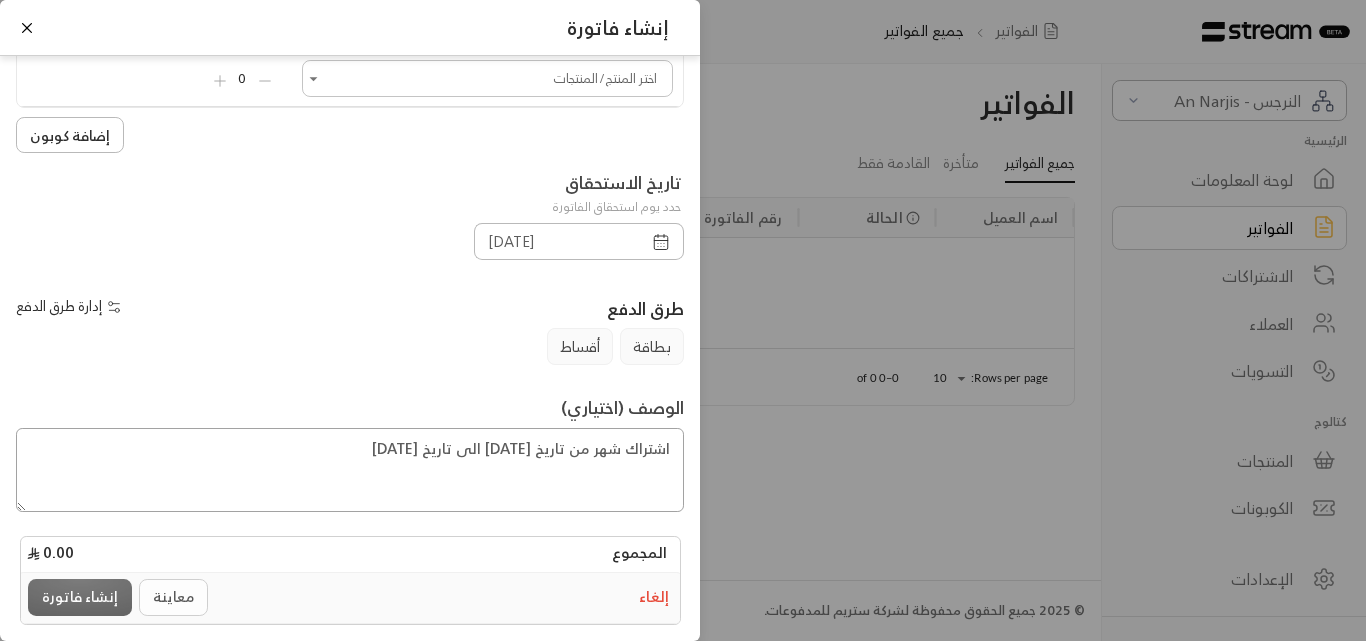 type on "اشتراك شهر من تاريخ [DATE] الى تاريخ [DATE]" 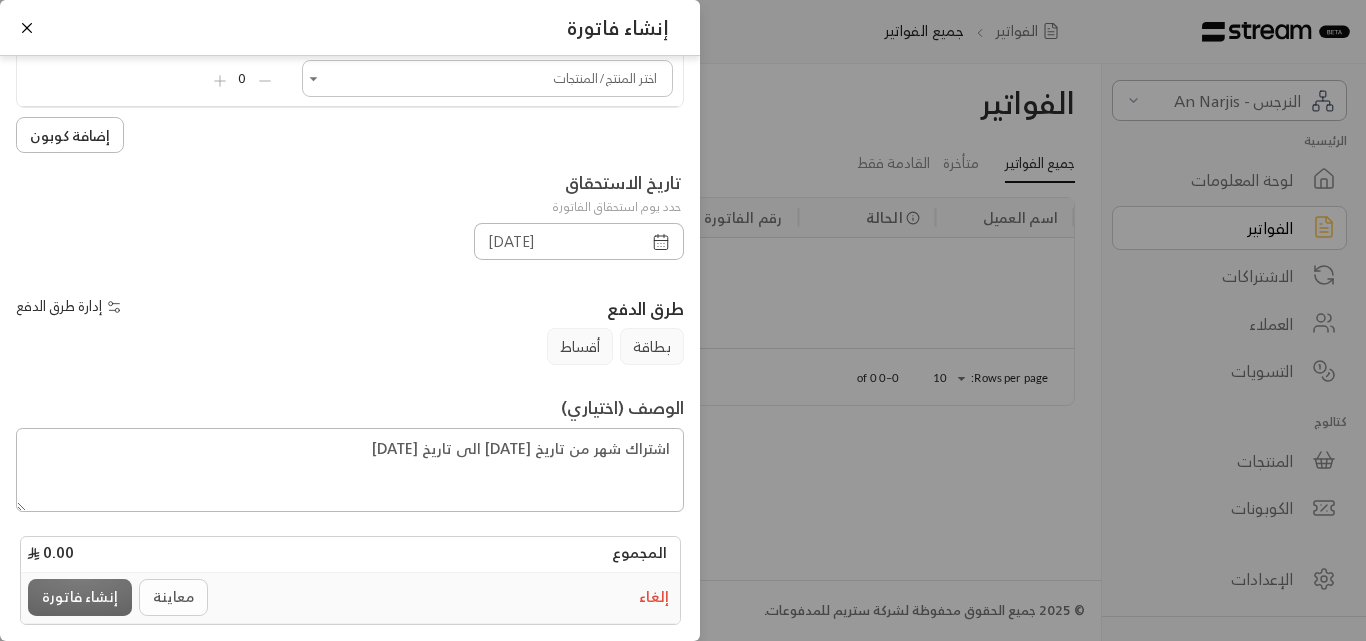 click on "معاينة إنشاء فاتورة" at bounding box center [121, 597] 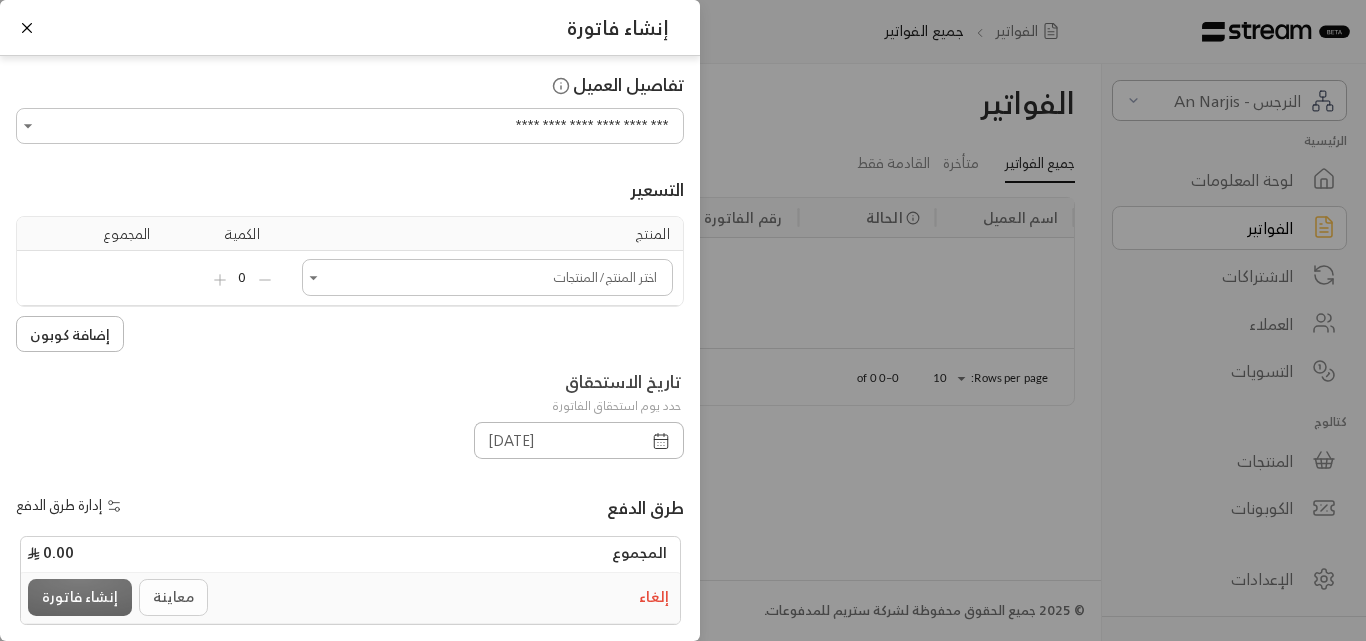 scroll, scrollTop: 0, scrollLeft: 0, axis: both 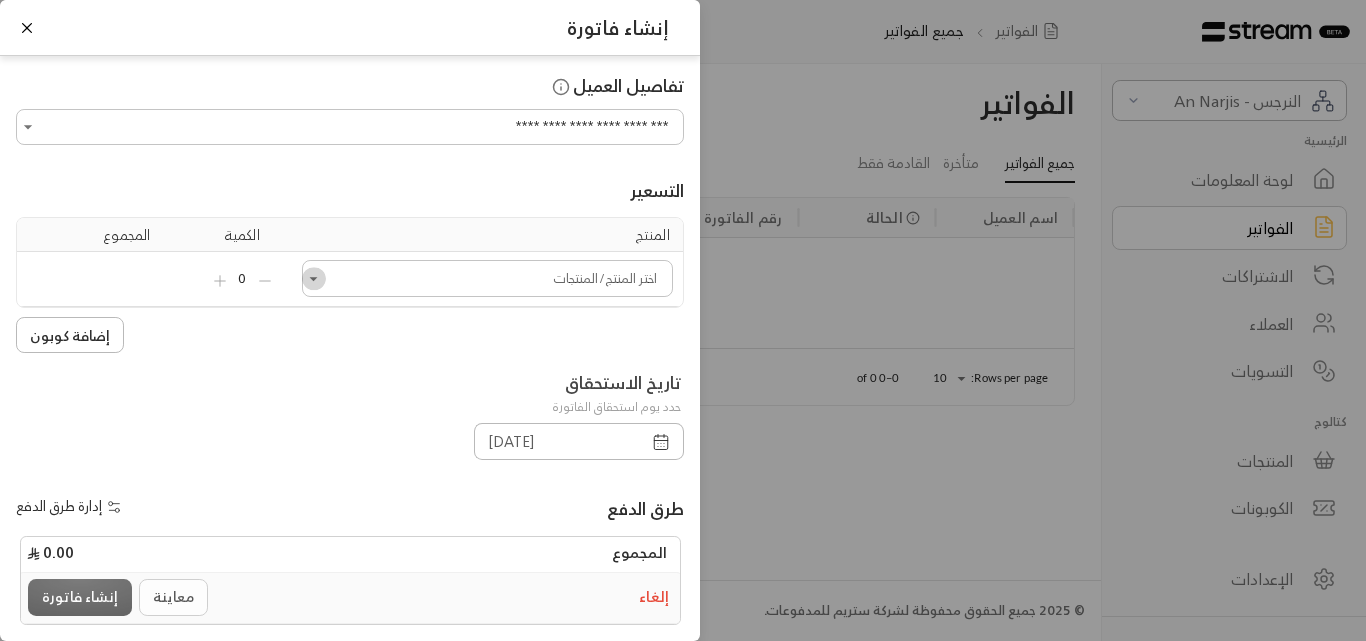 click 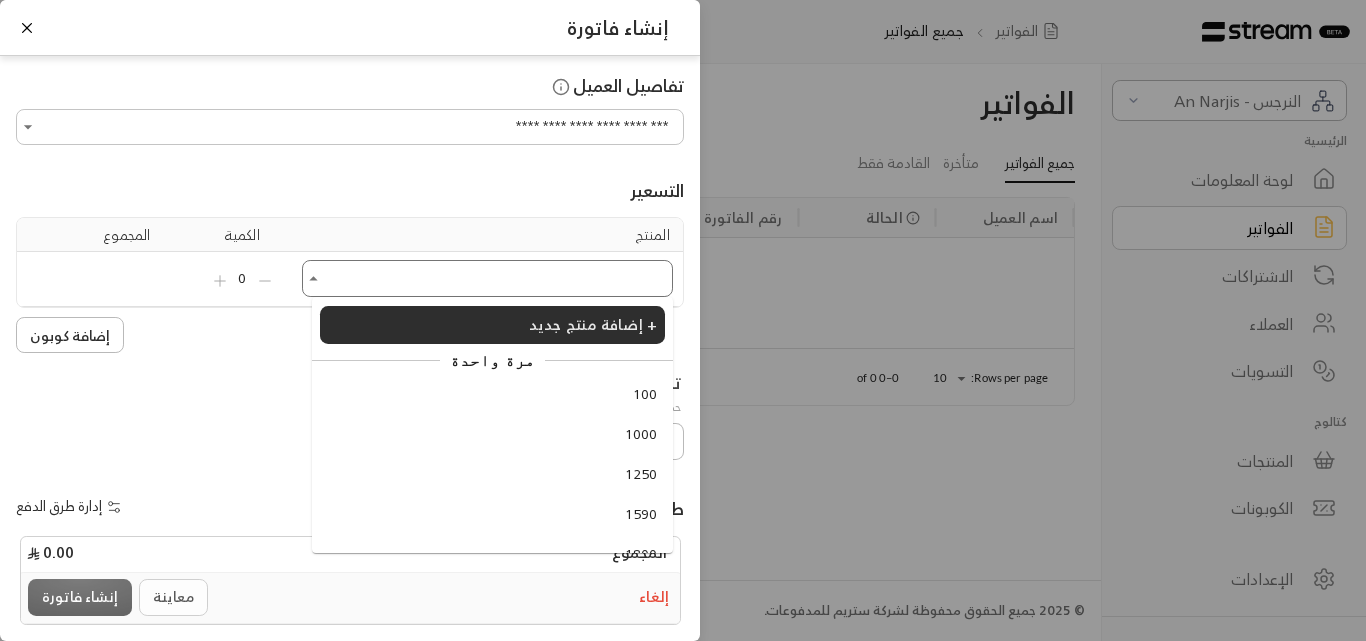 scroll, scrollTop: 0, scrollLeft: 0, axis: both 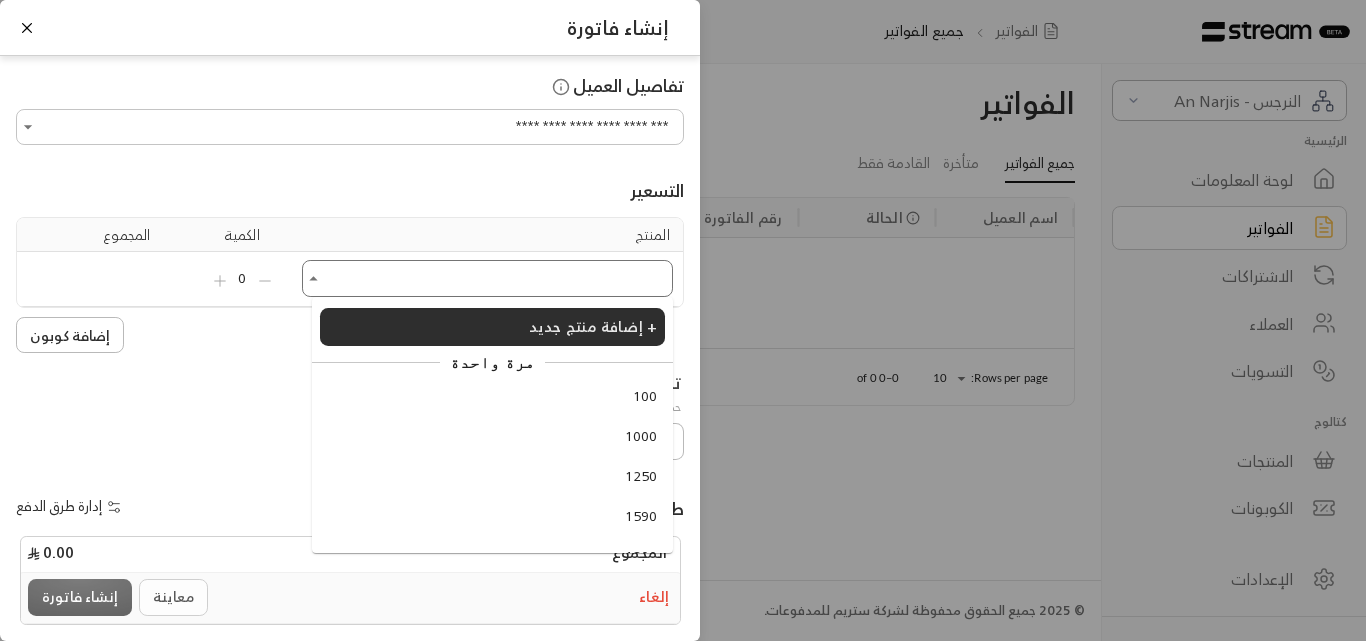 click on "1250" at bounding box center (641, 476) 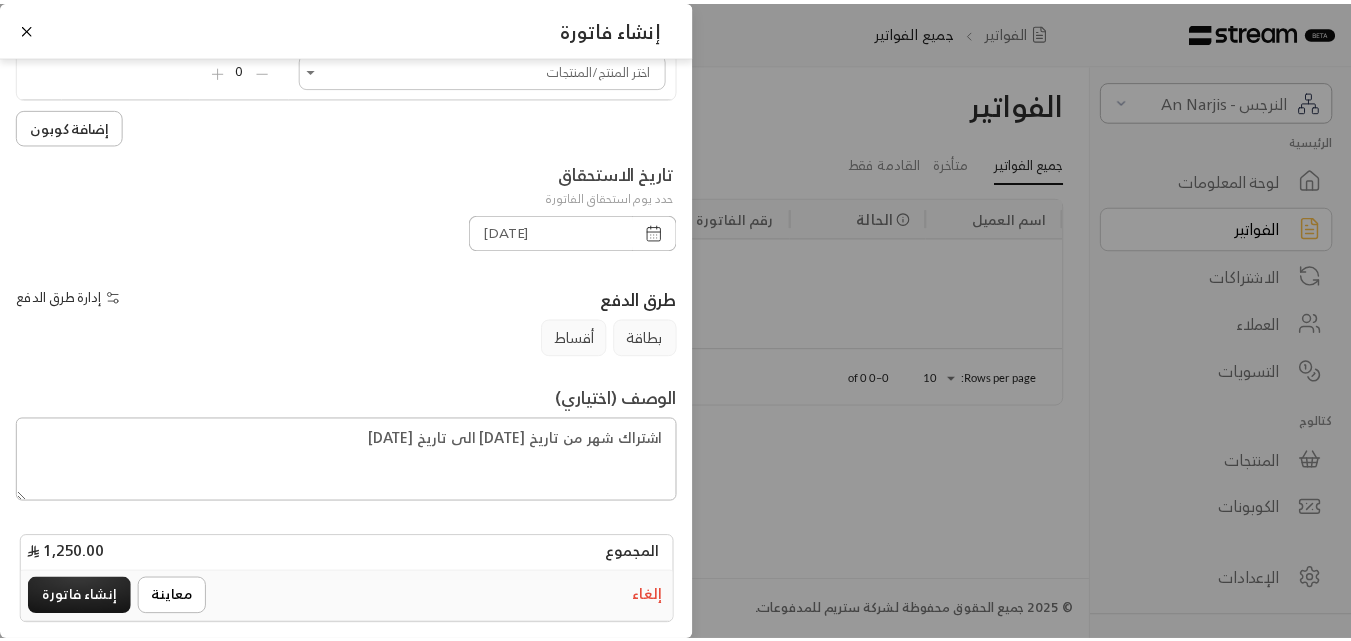 scroll, scrollTop: 278, scrollLeft: 0, axis: vertical 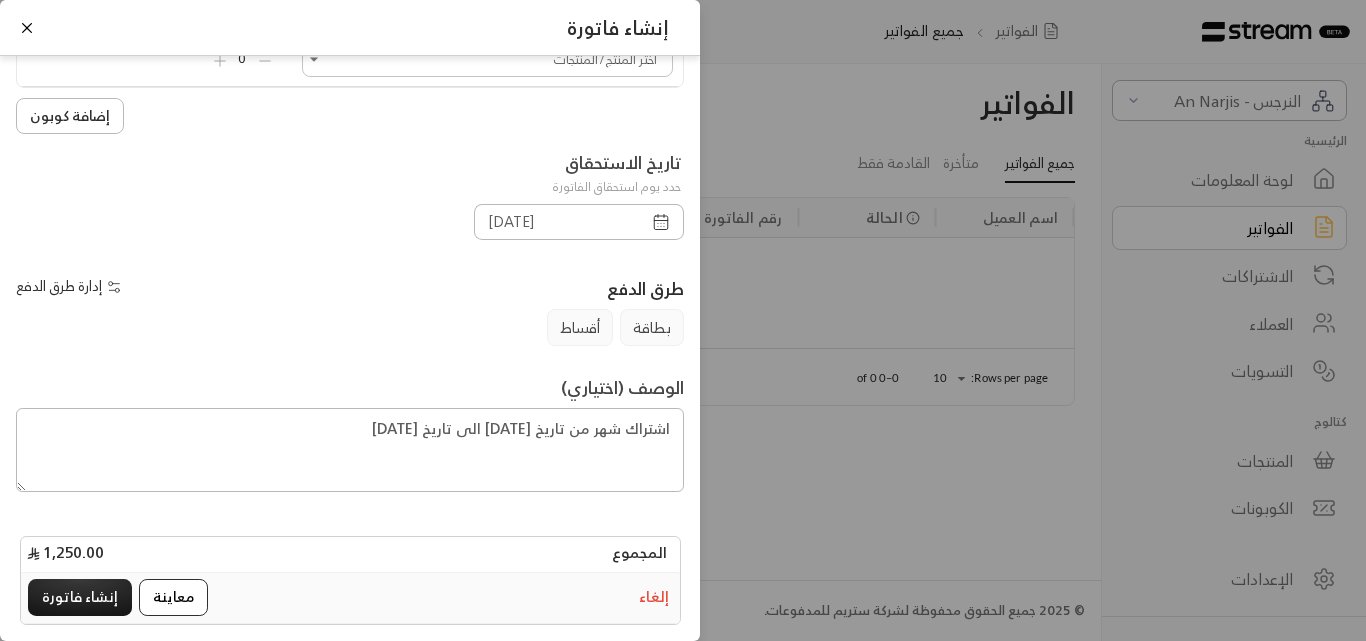 click on "معاينة" at bounding box center (173, 597) 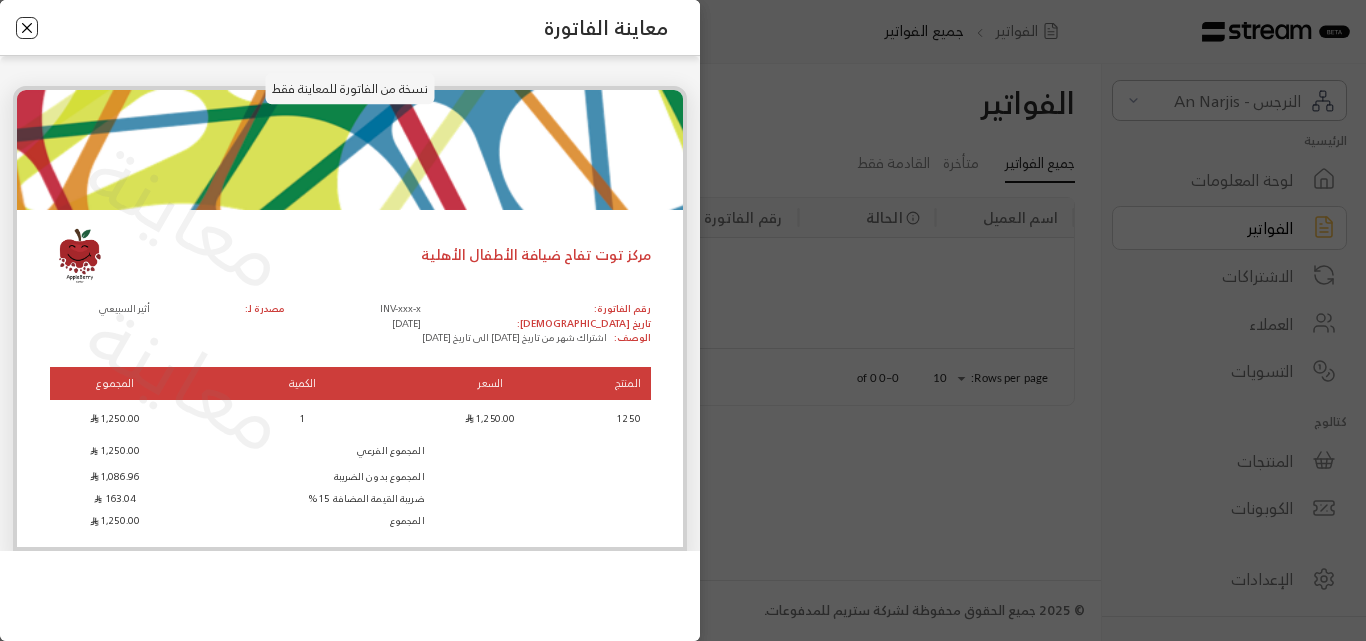 click at bounding box center (27, 28) 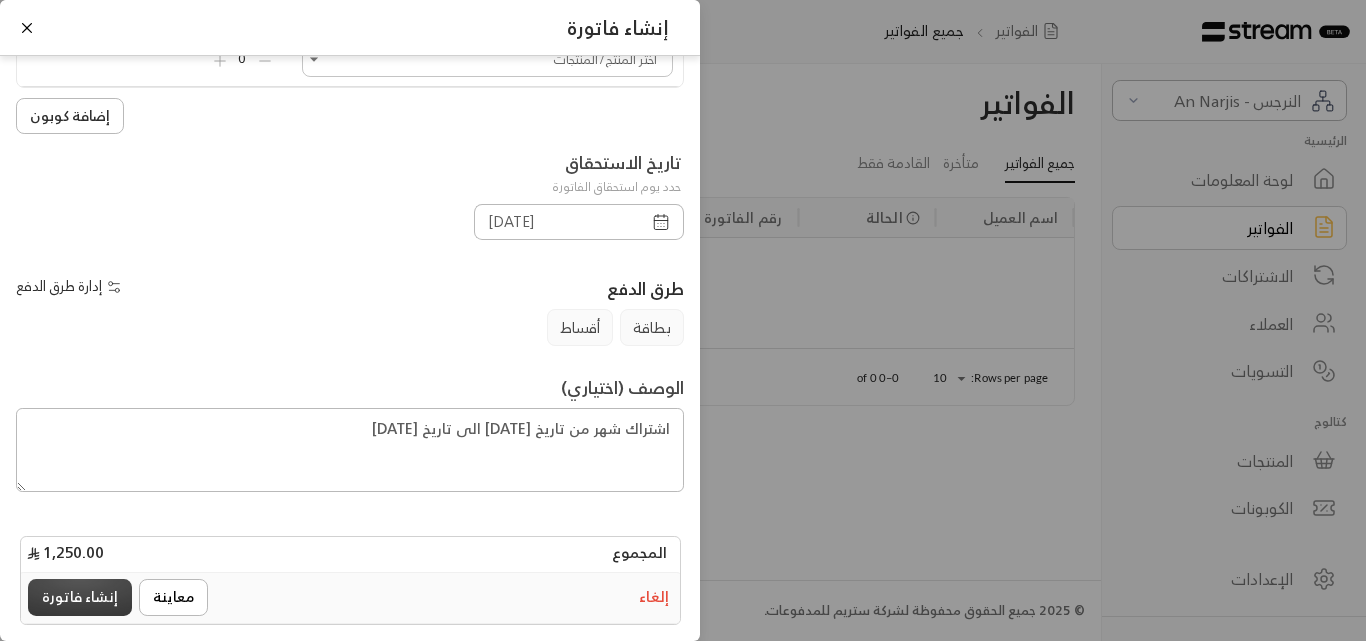 click on "إنشاء فاتورة" at bounding box center (80, 597) 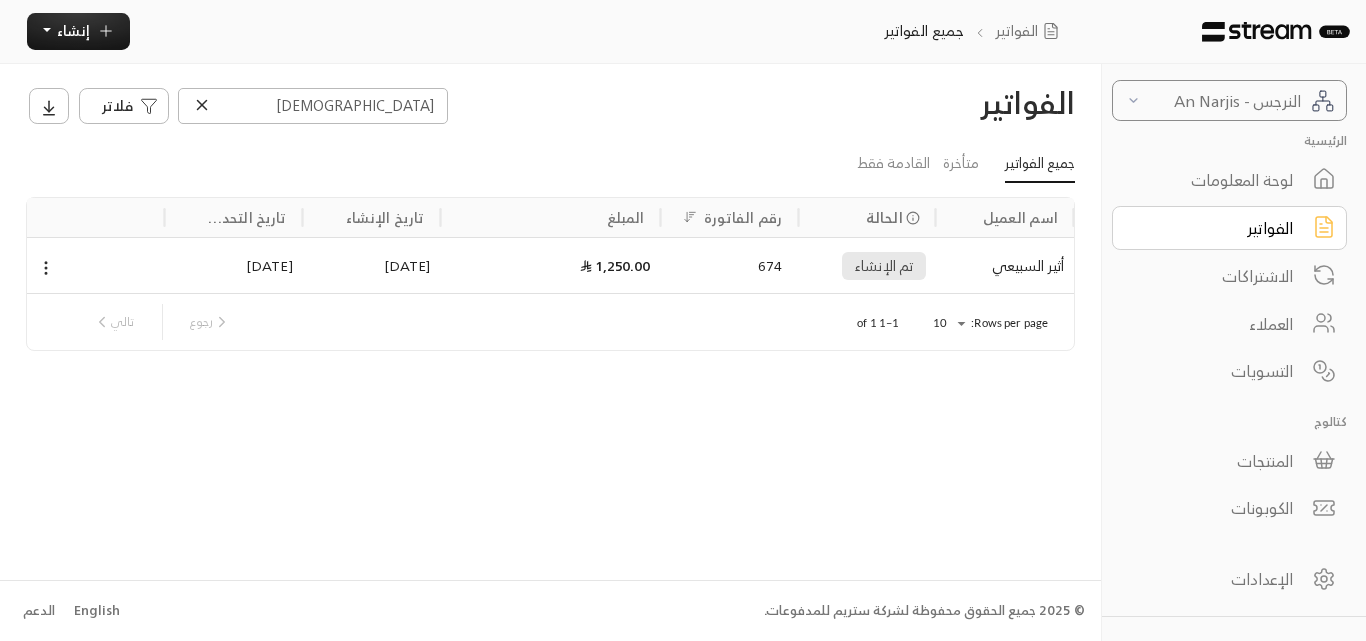 click on "النرجس -  An Narjis" at bounding box center [1224, 101] 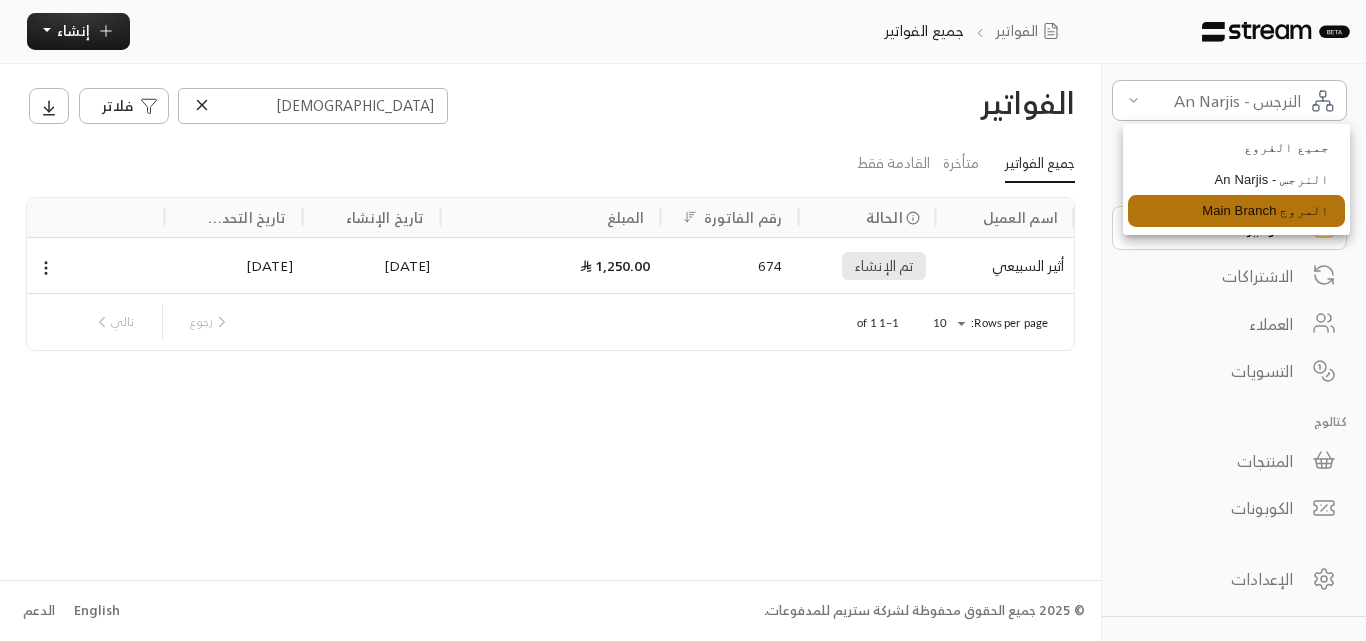 click on "المروج Main Branch" at bounding box center (1236, 211) 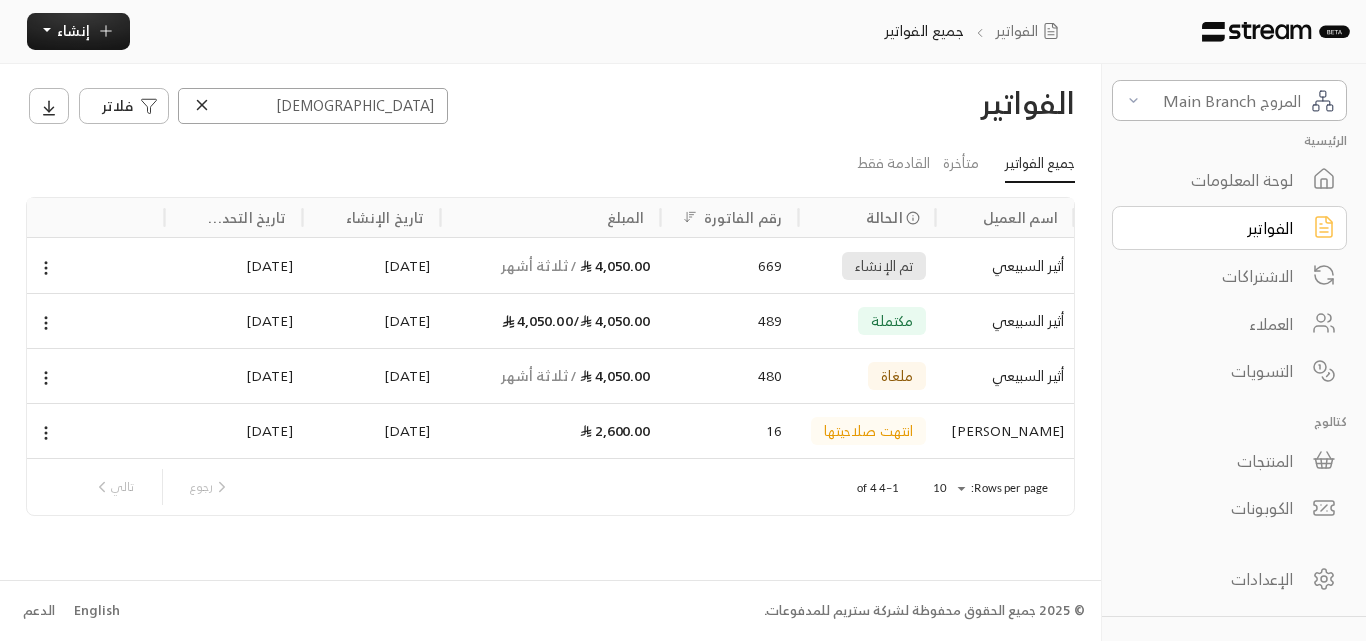 click on "[DEMOGRAPHIC_DATA]" at bounding box center (313, 106) 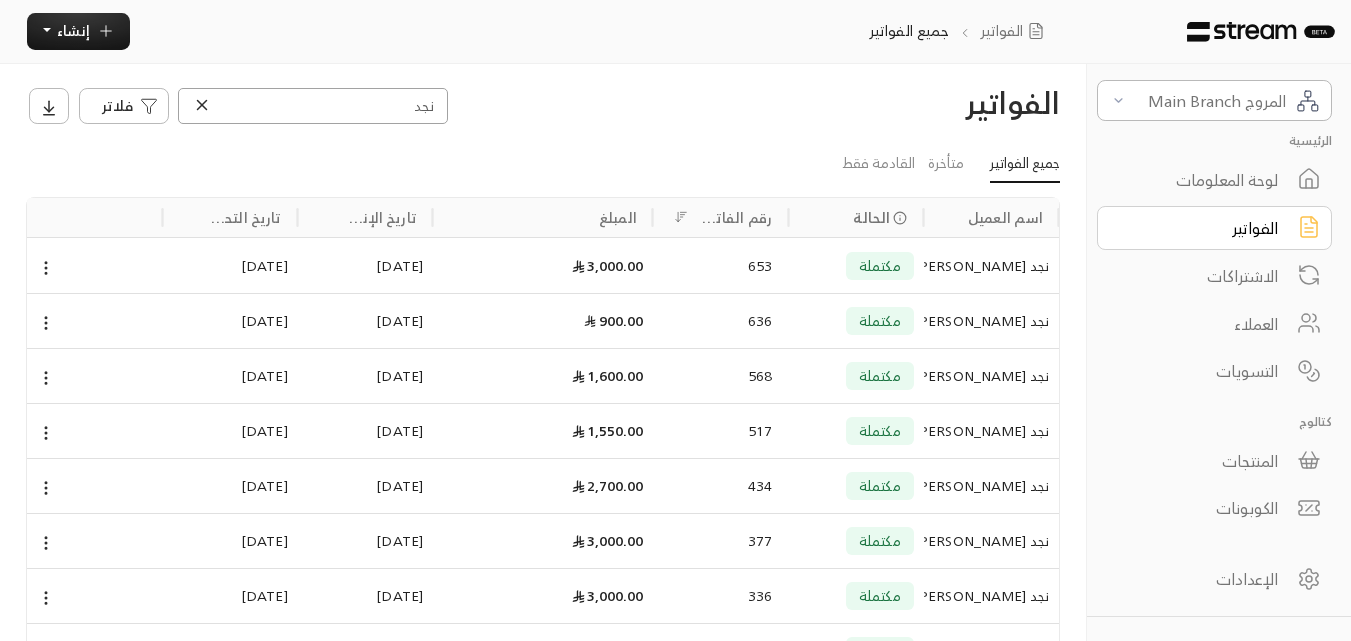 type on "نجد" 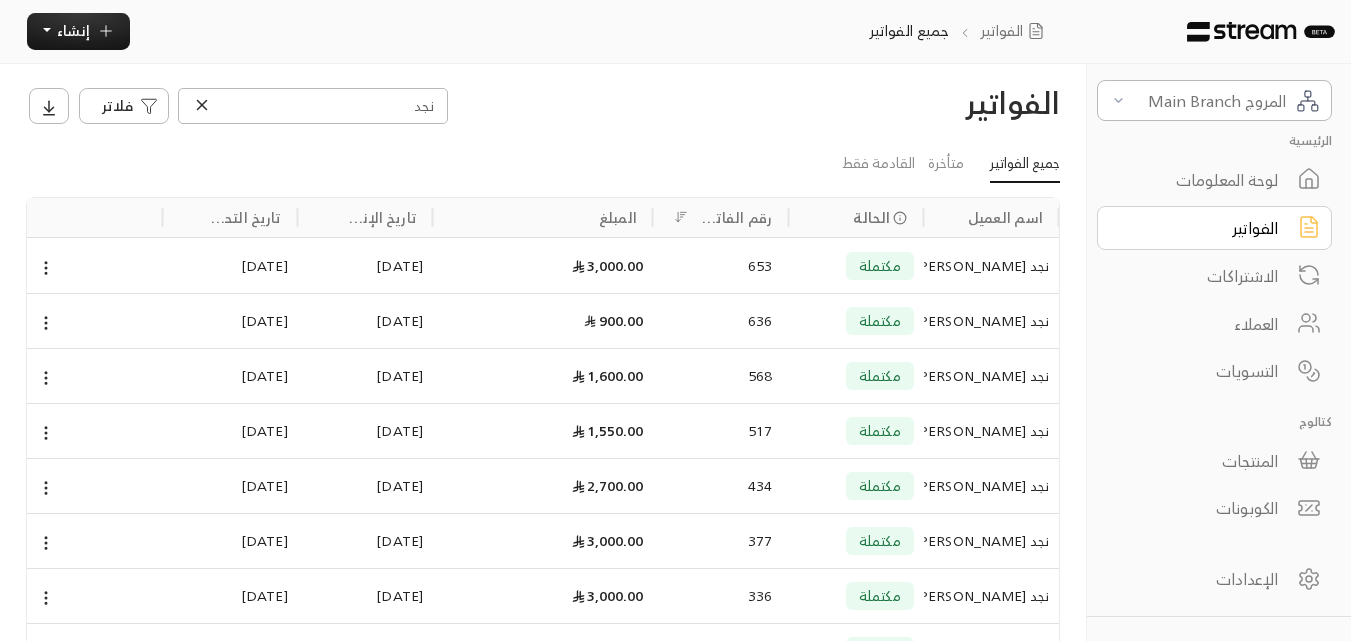 click on "مكتملة" at bounding box center [855, 266] 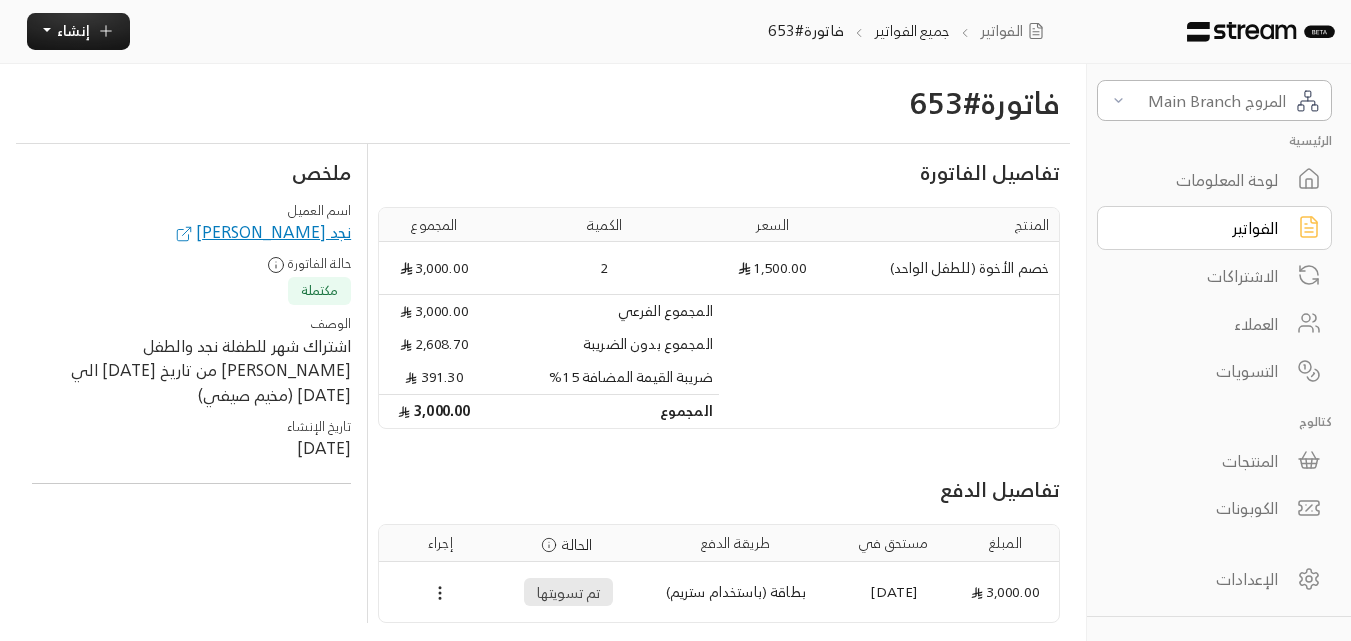 scroll, scrollTop: 69, scrollLeft: 0, axis: vertical 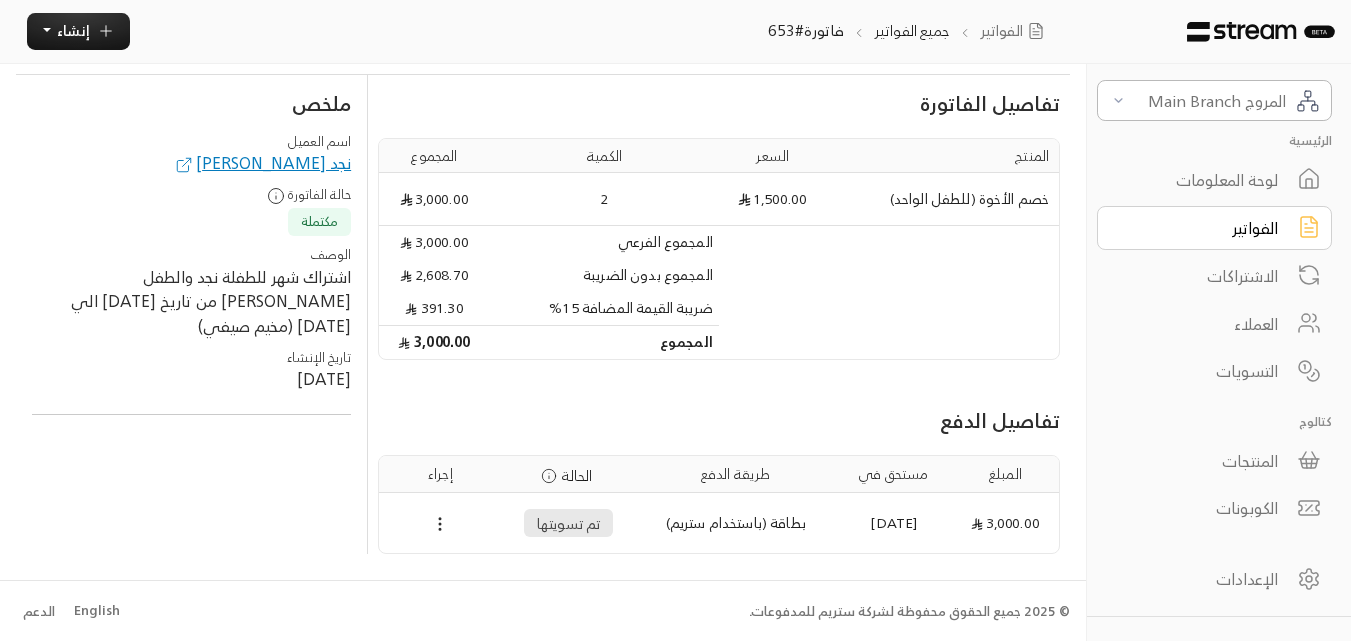 click on "اشتراك شهر للطفلة نجد والطفل [PERSON_NAME] من تاريخ [DATE] الي [DATE] (مخيم صيفي)" at bounding box center [192, 301] 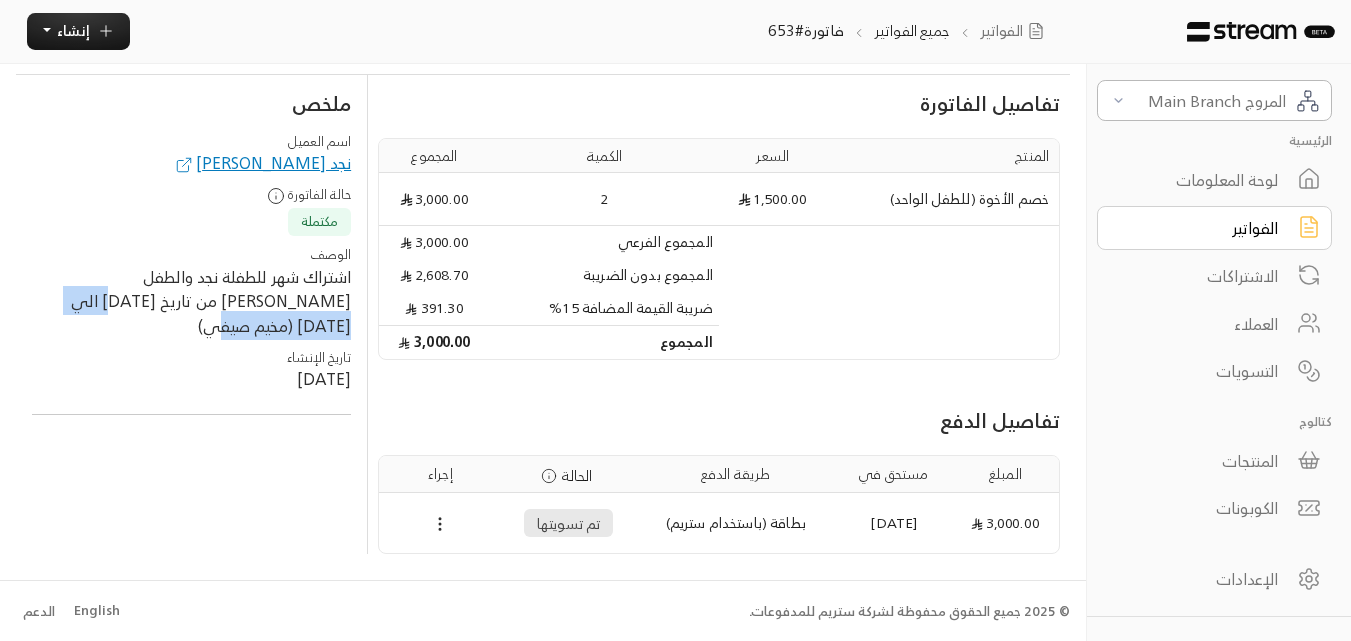 drag, startPoint x: 212, startPoint y: 294, endPoint x: 73, endPoint y: 333, distance: 144.36758 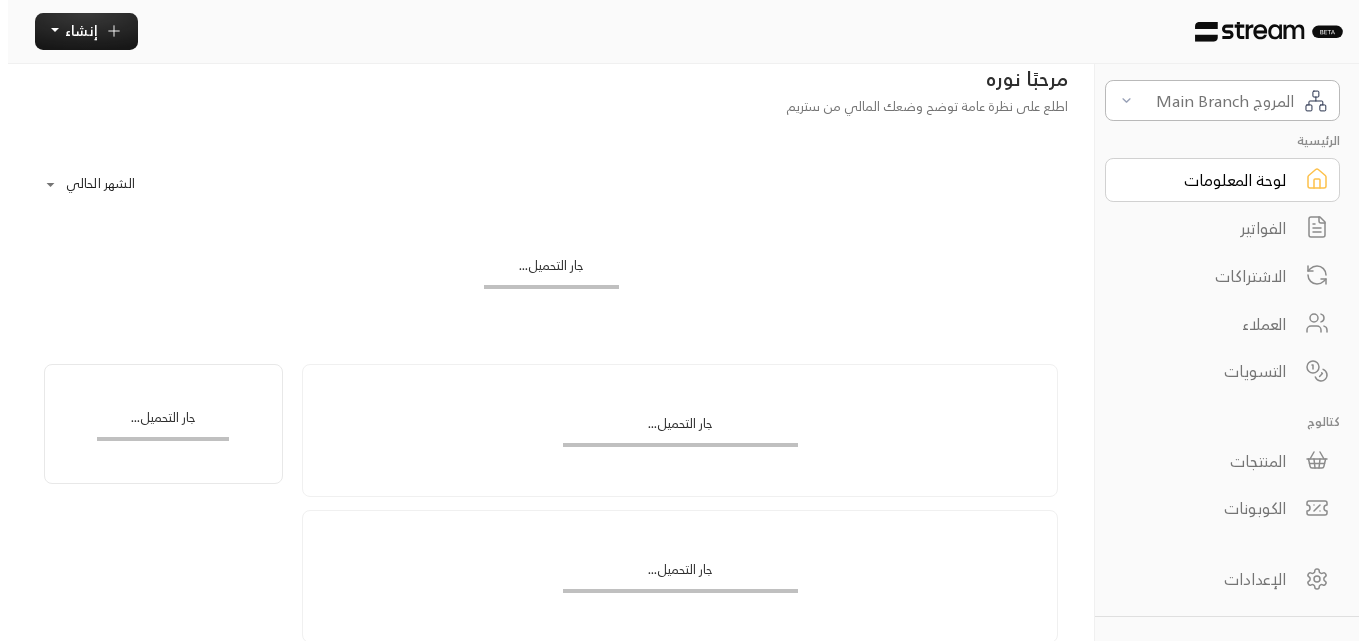 scroll, scrollTop: 0, scrollLeft: 0, axis: both 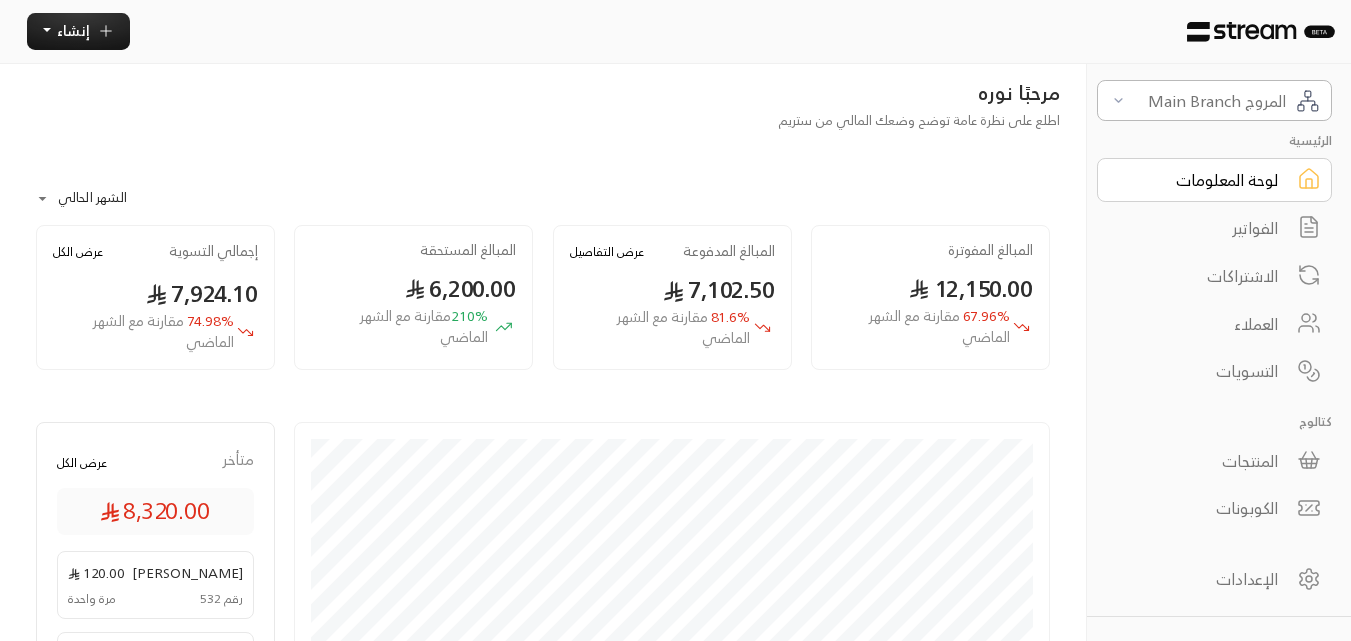 click on "الفواتير" at bounding box center [1201, 228] 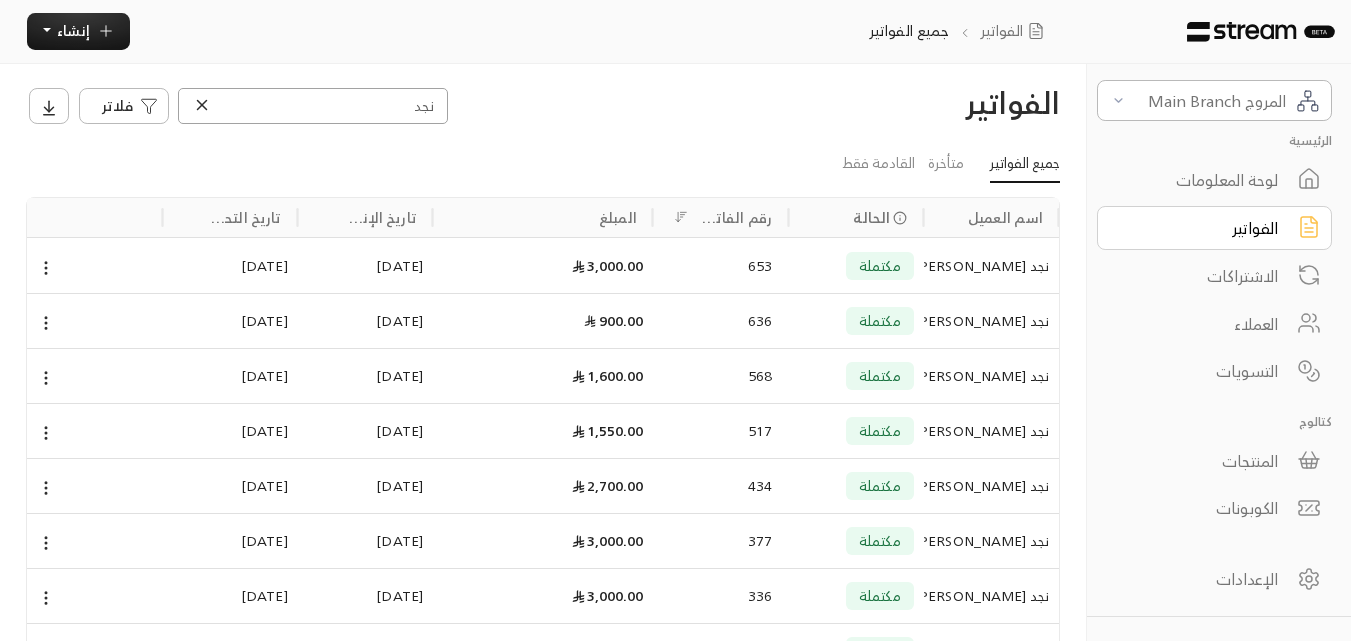 click on "نجد" at bounding box center (313, 106) 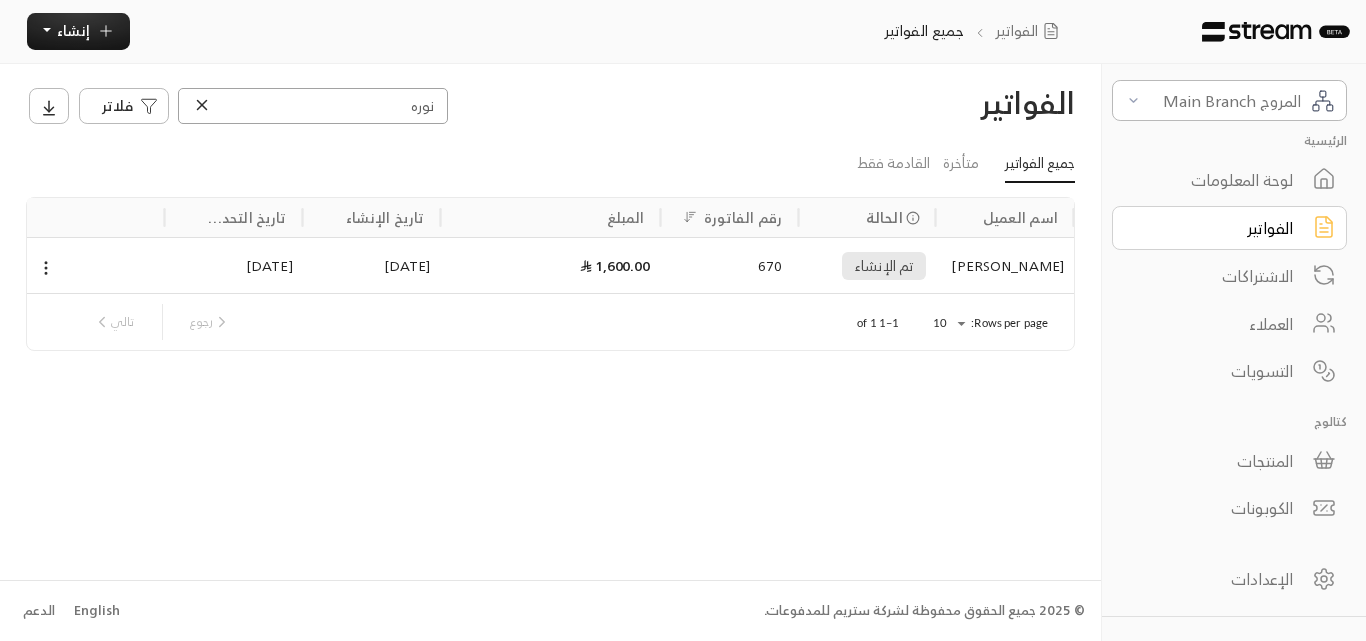 type on "نوره" 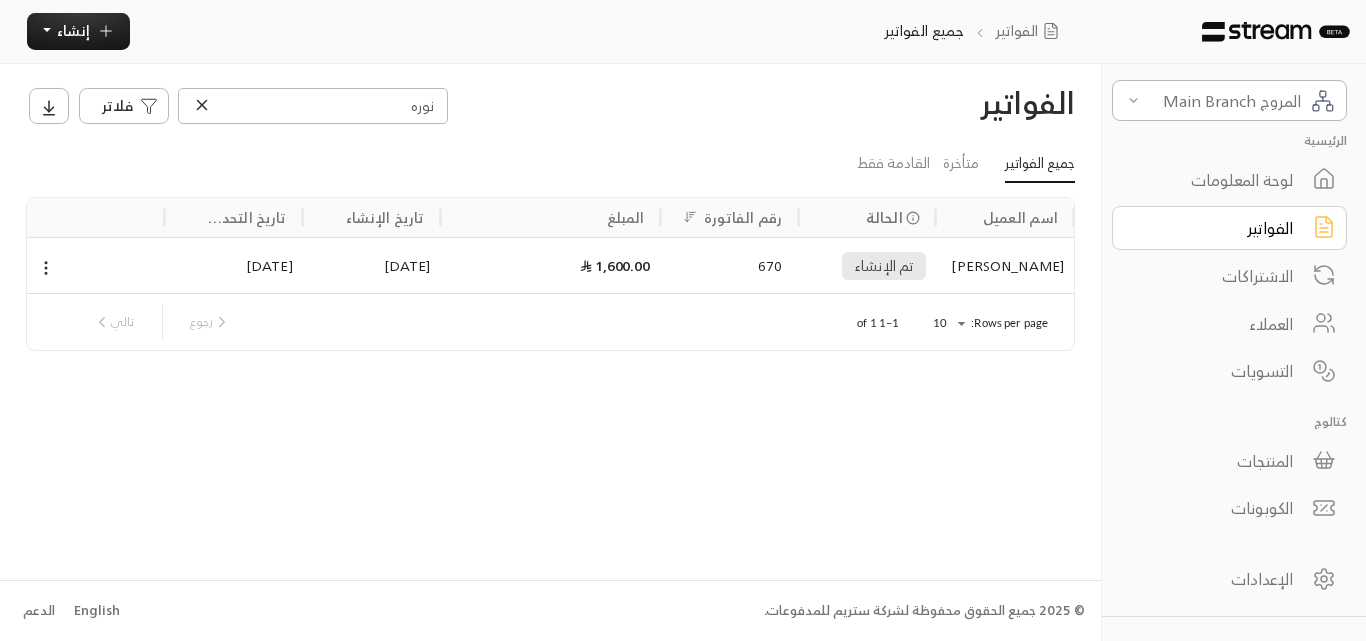 click on "الفواتير" at bounding box center (1216, 228) 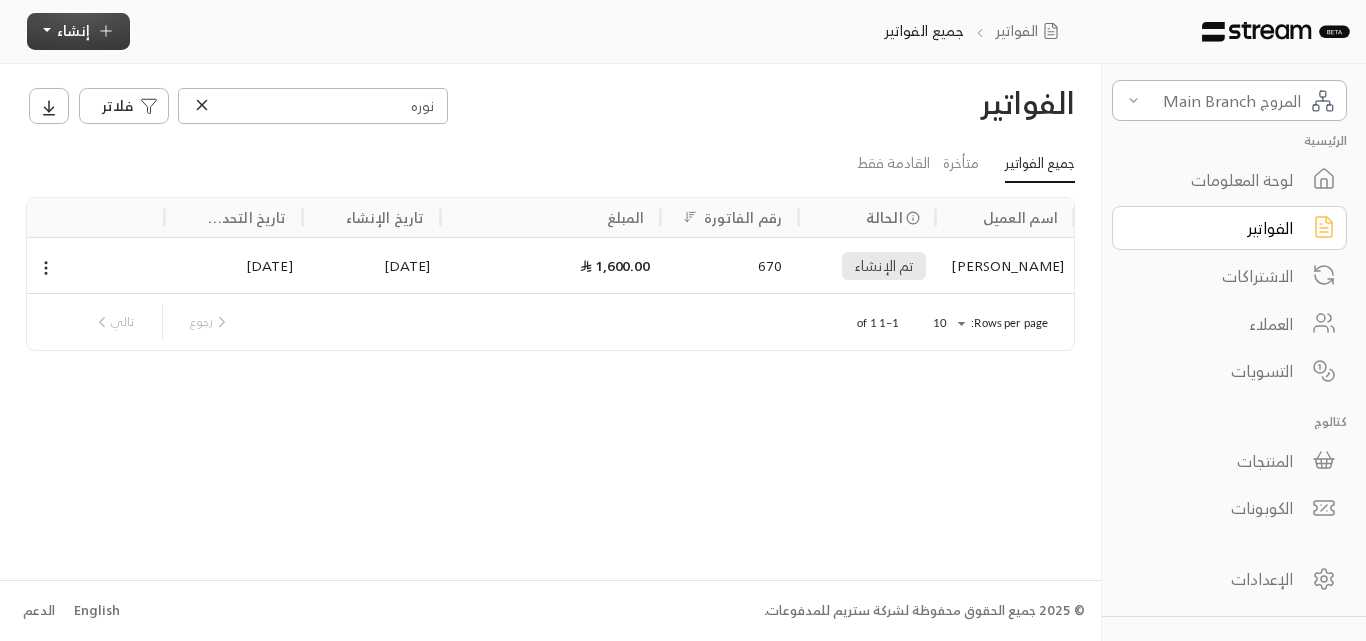click on "إنشاء" at bounding box center (73, 30) 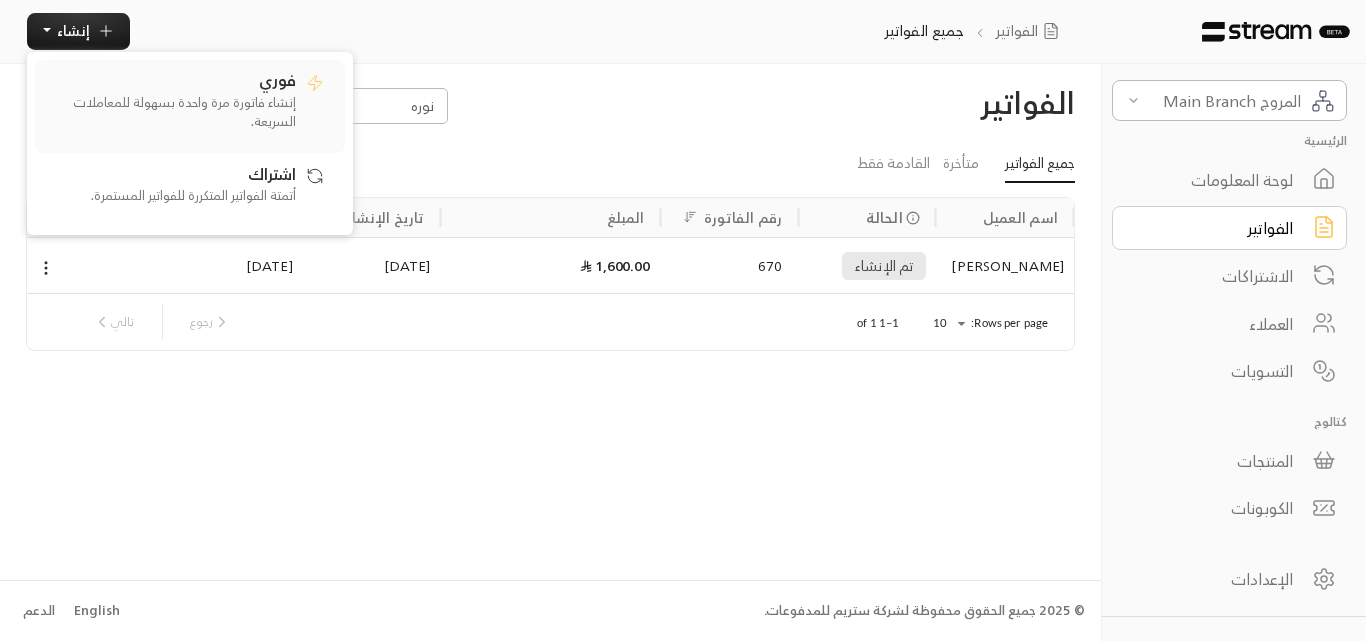 click on "إنشاء فاتورة مرة واحدة بسهولة للمعاملات السريعة." at bounding box center [171, 112] 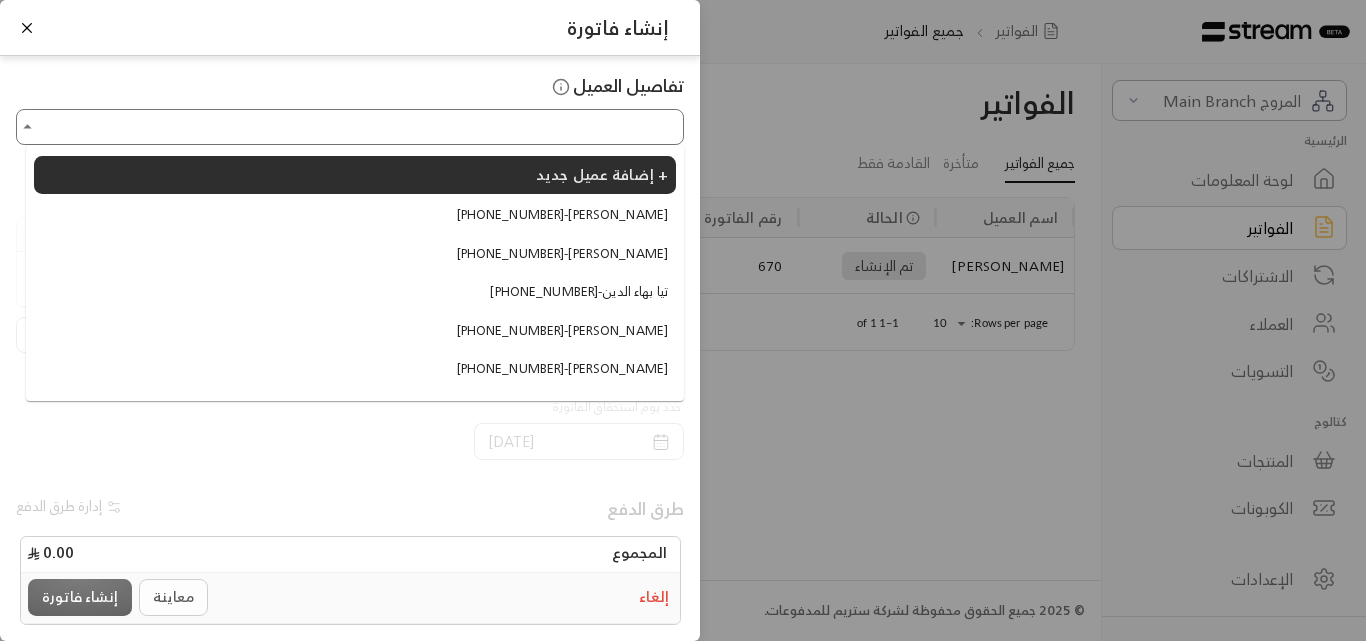click on "اختر العميل" at bounding box center (350, 127) 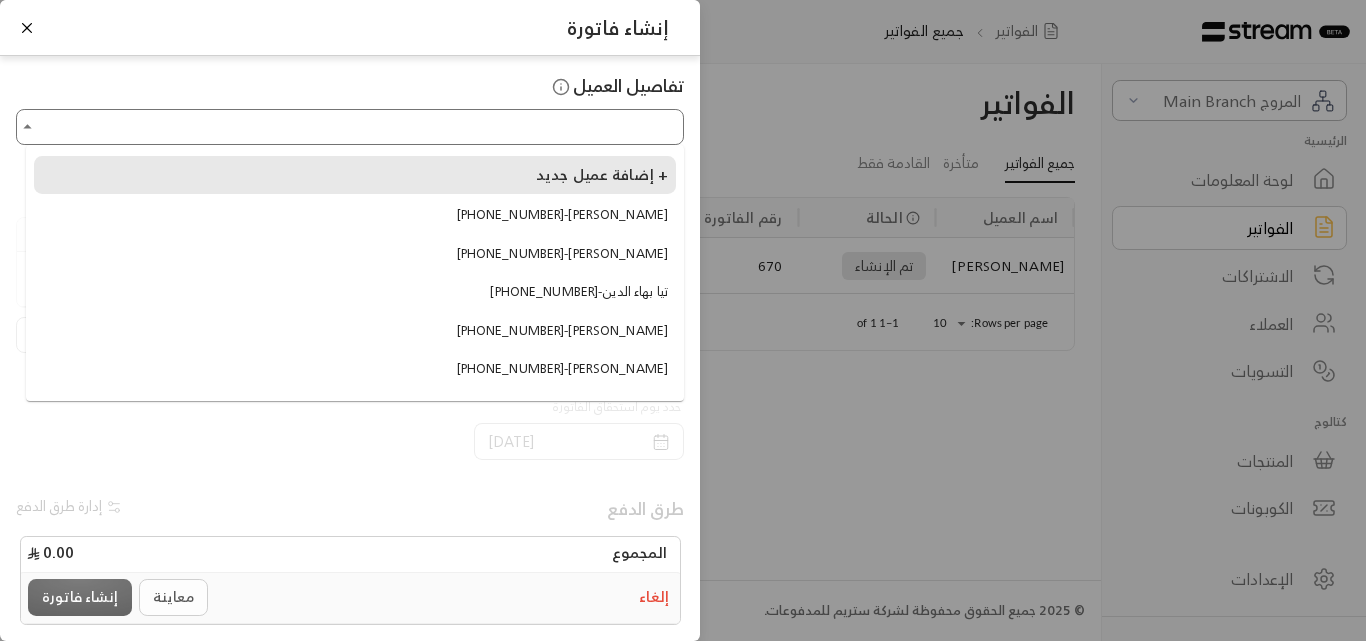 click on "إضافة عميل جديد +" at bounding box center [355, 175] 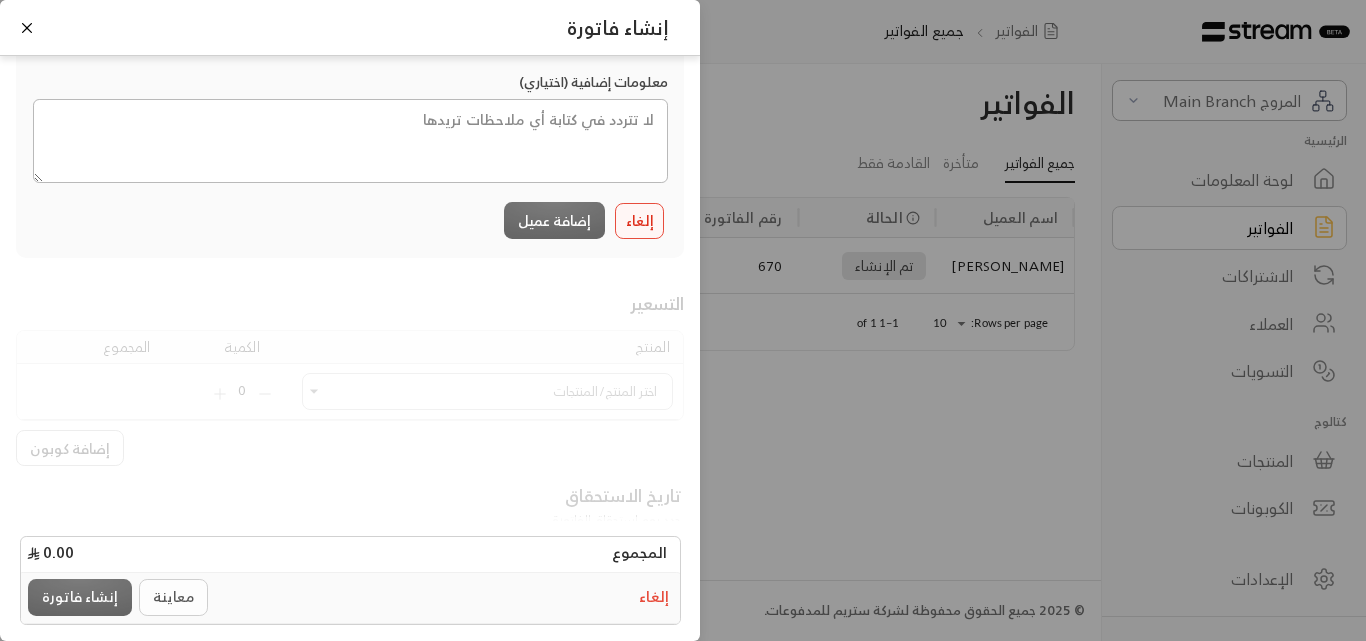 click on "إلغاء" at bounding box center (640, 221) 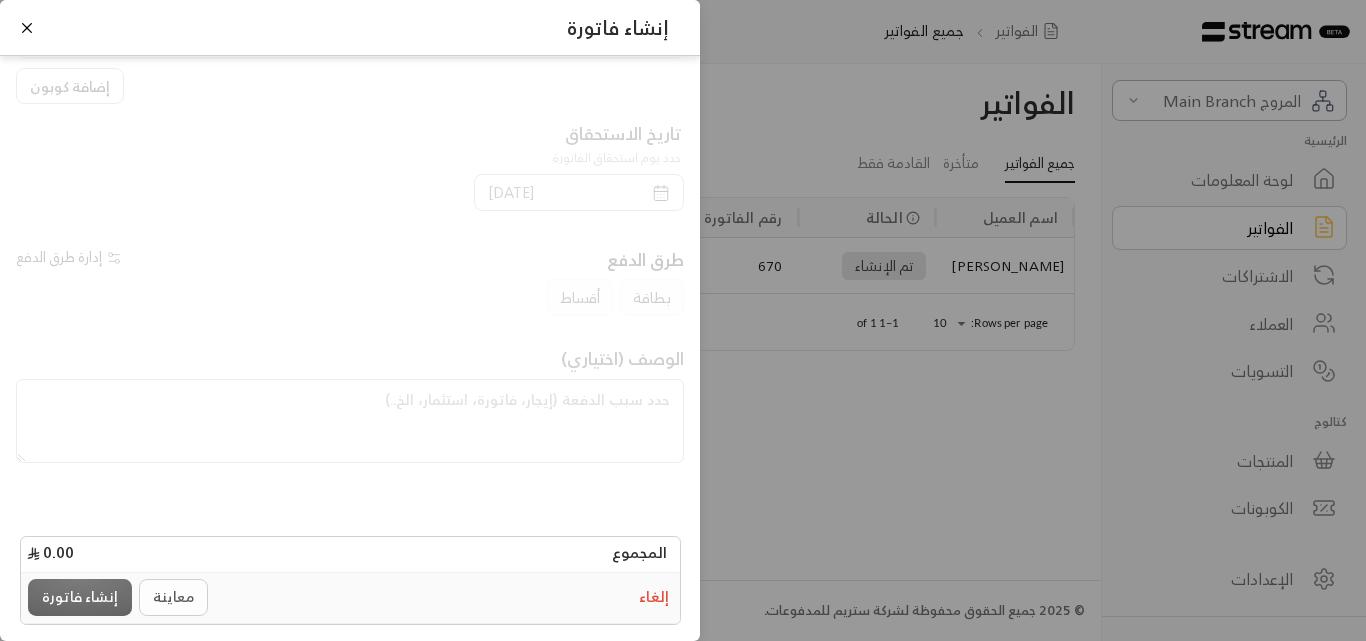 scroll, scrollTop: 249, scrollLeft: 0, axis: vertical 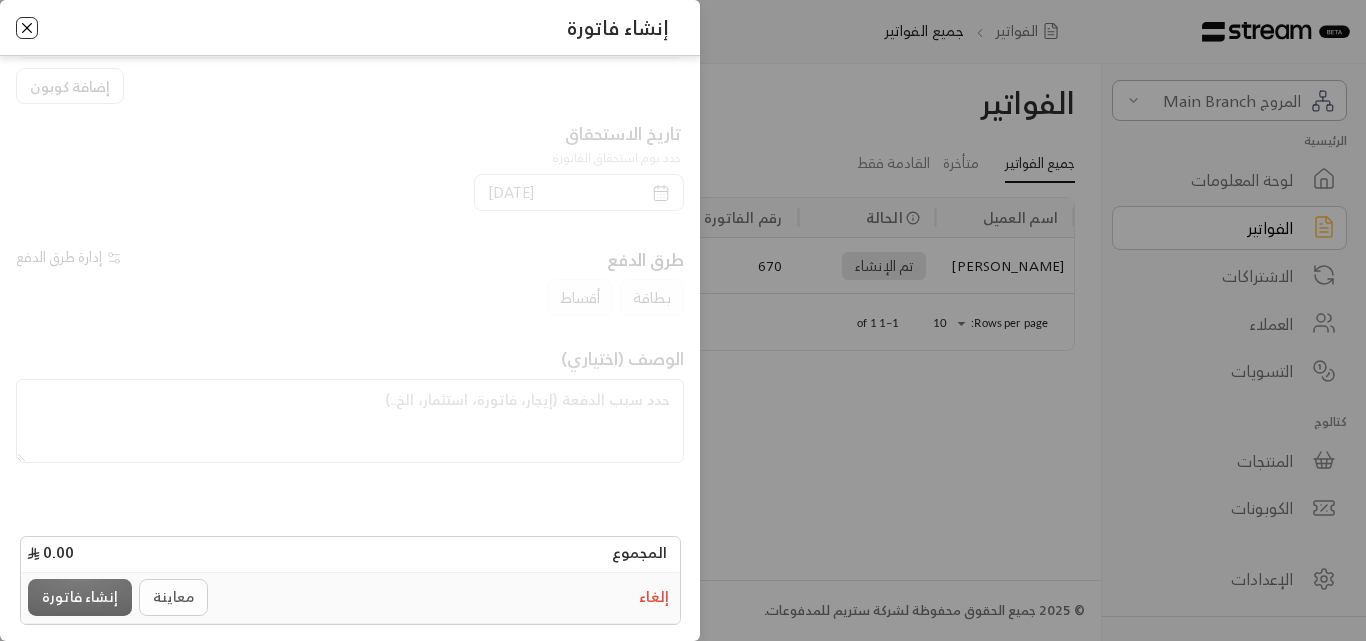 click at bounding box center [27, 28] 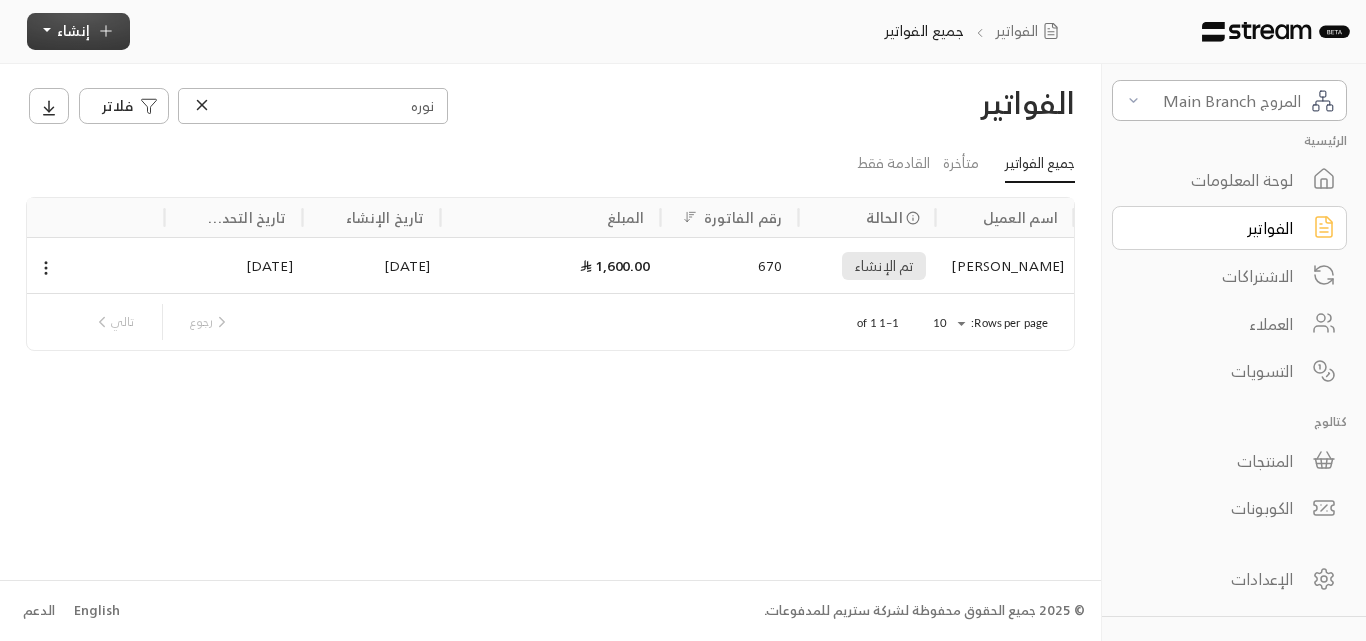 click on "إنشاء" at bounding box center (78, 31) 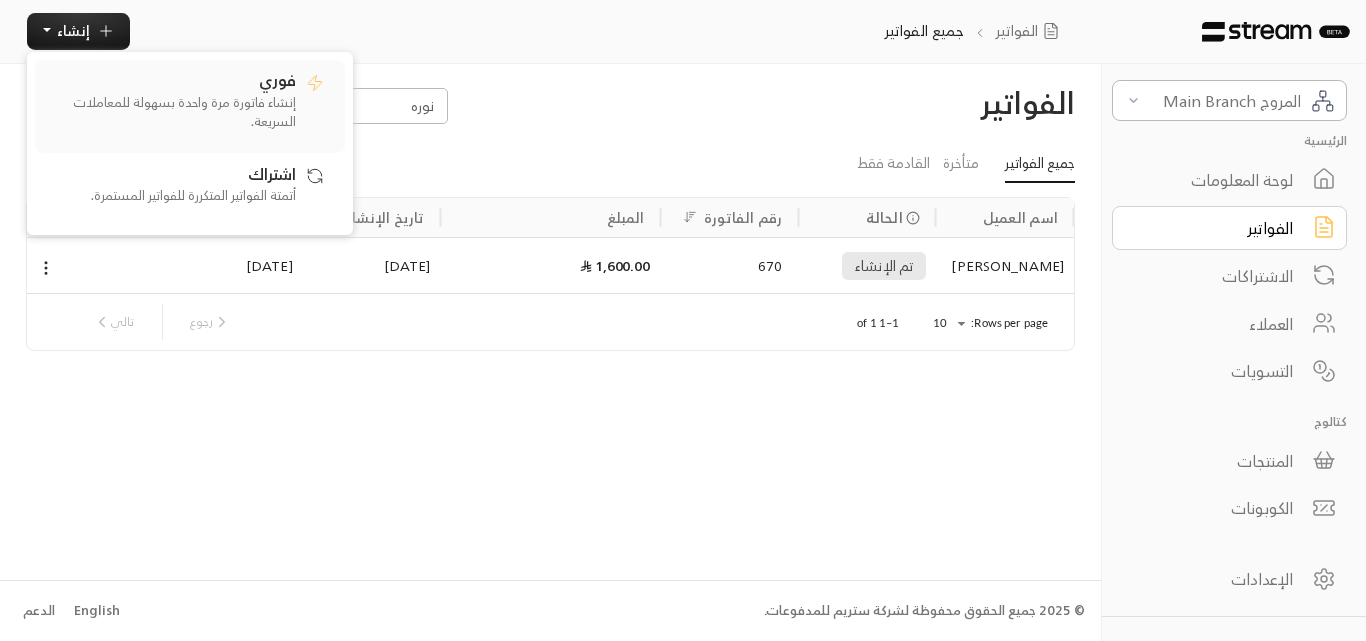click on "إنشاء فاتورة مرة واحدة بسهولة للمعاملات السريعة." at bounding box center [171, 112] 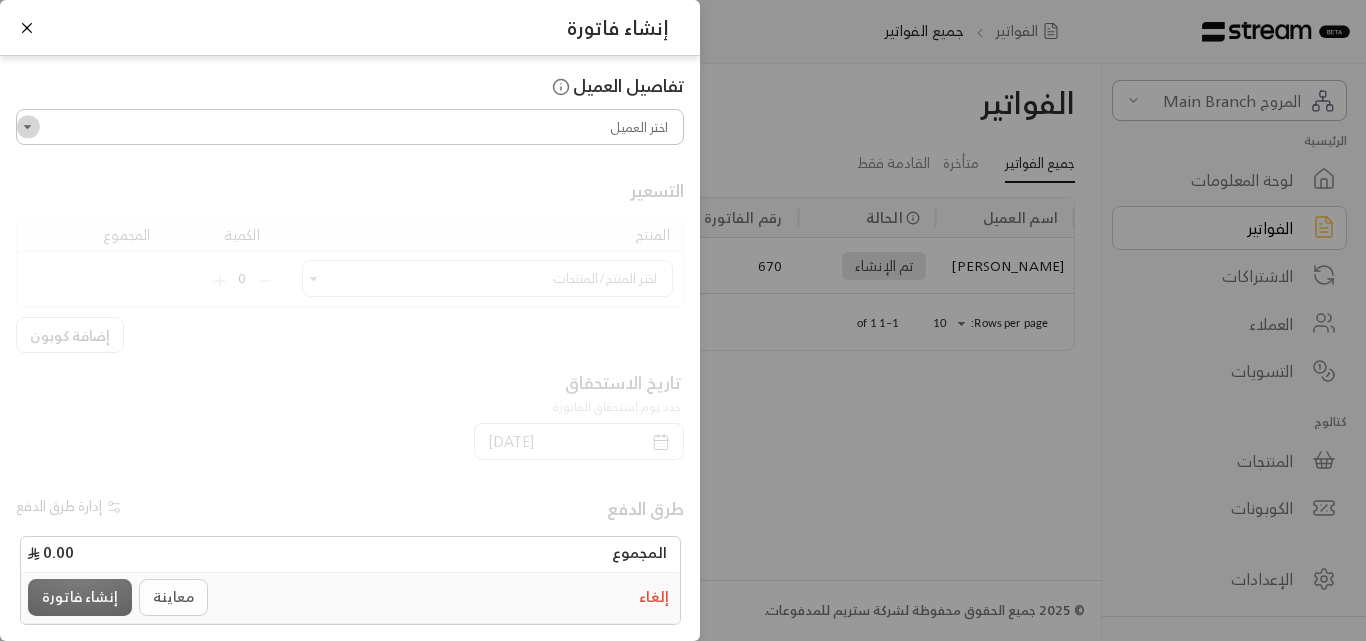 click 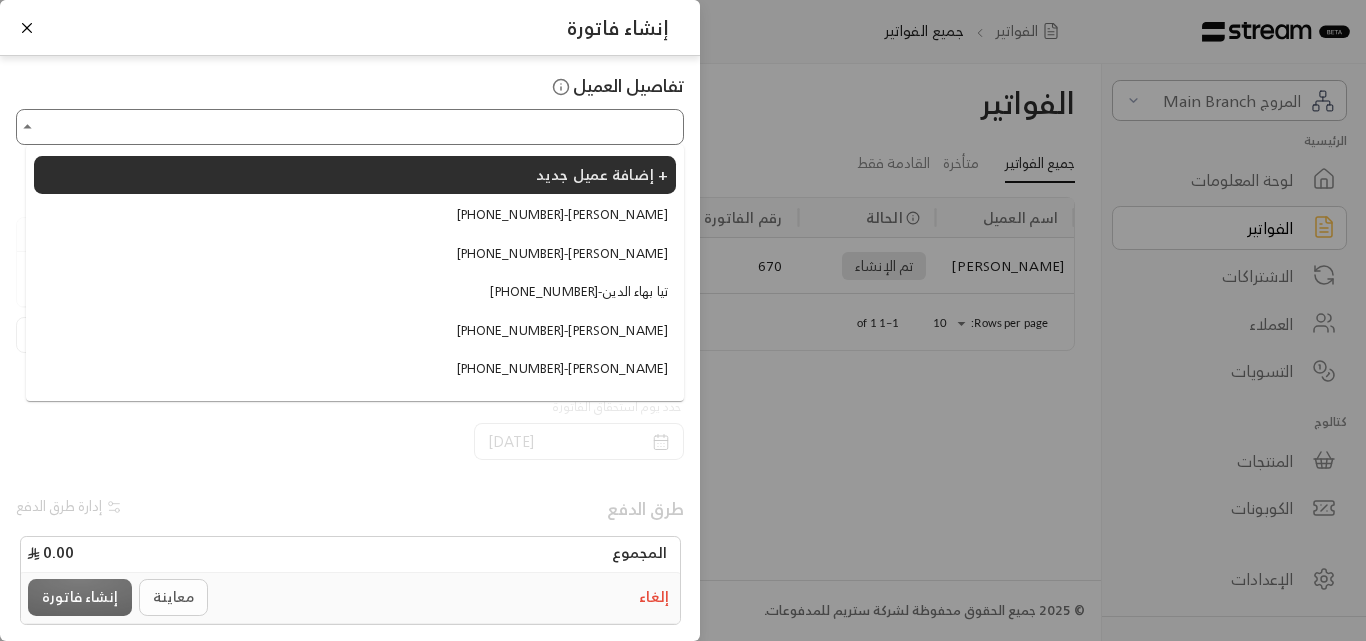 click on "[PHONE_NUMBER]  -  [PERSON_NAME]" at bounding box center (562, 215) 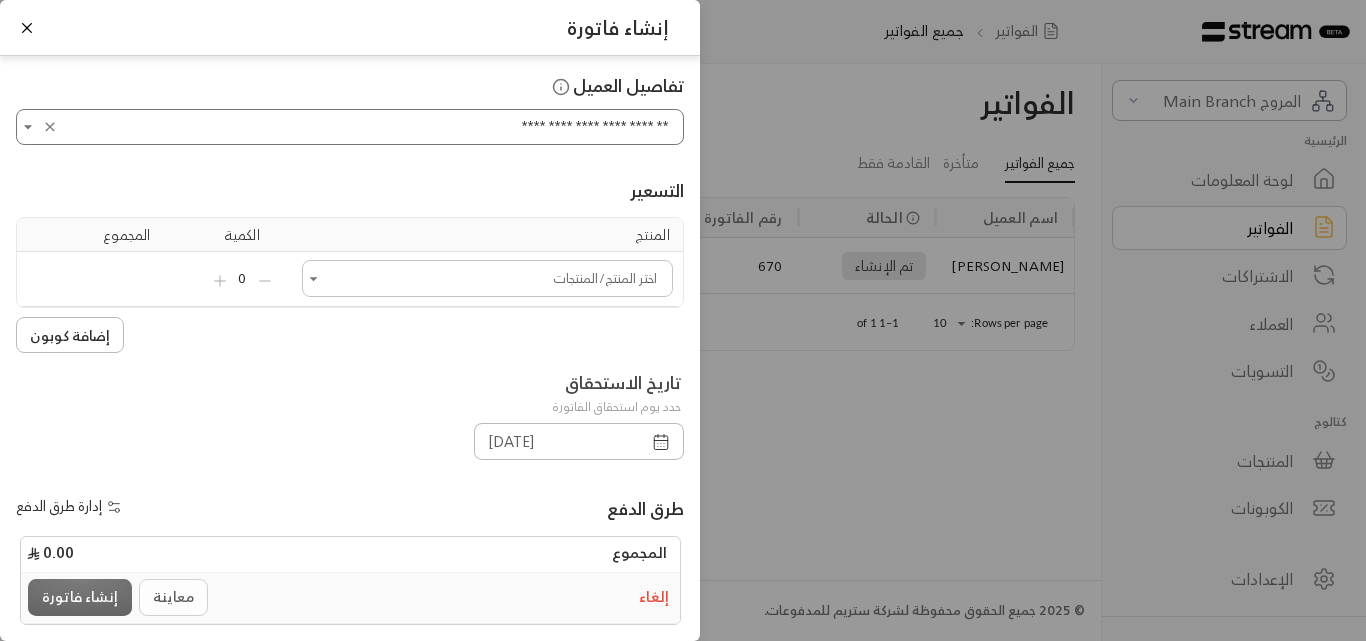 click 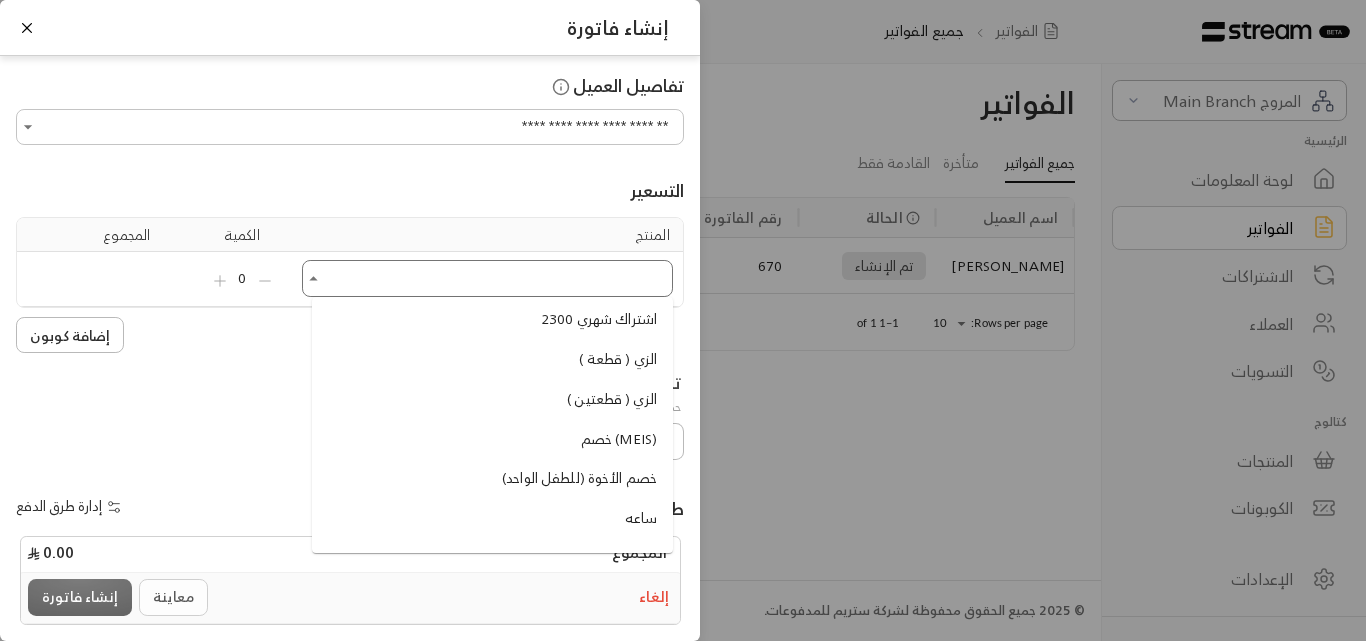 scroll, scrollTop: 1600, scrollLeft: 0, axis: vertical 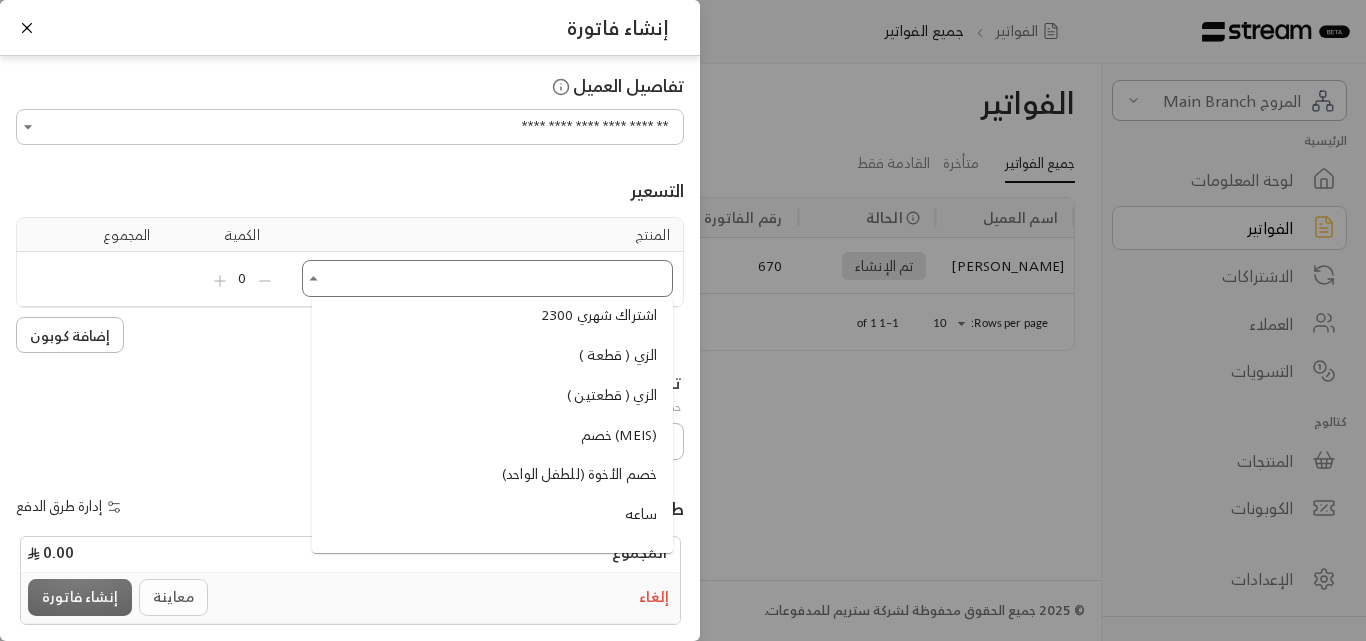 click on "خصم الأخوة (للطفل الواحد)" at bounding box center [579, 474] 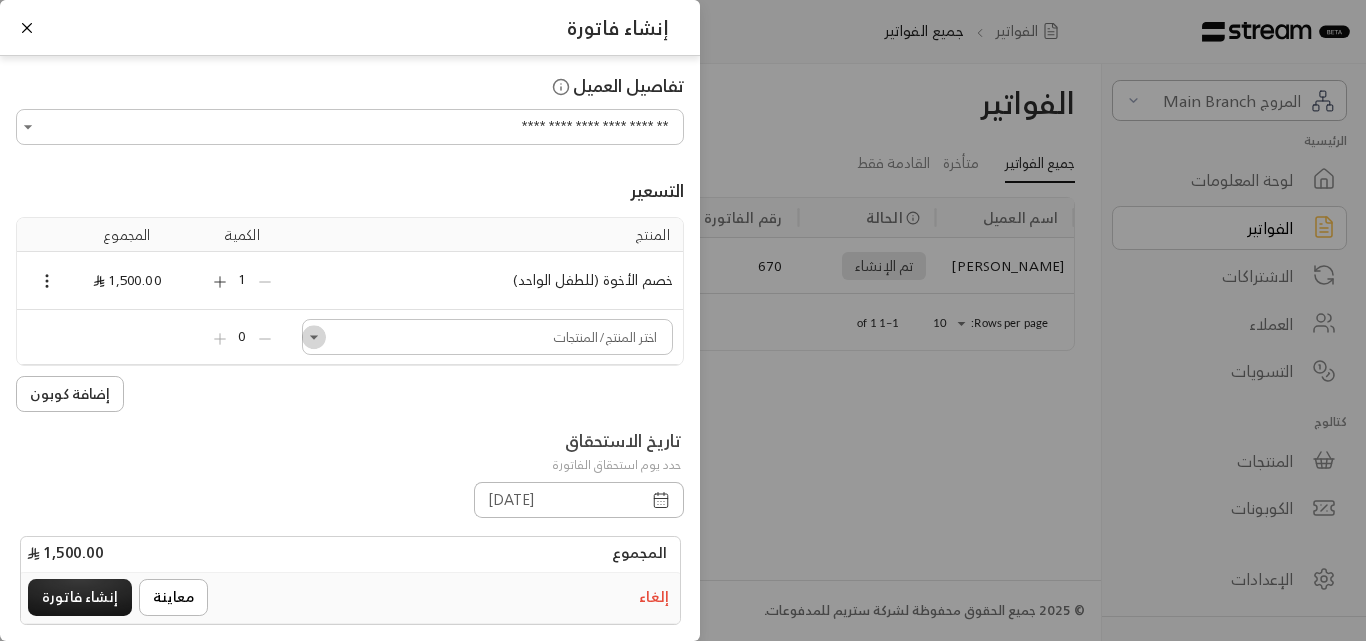 click 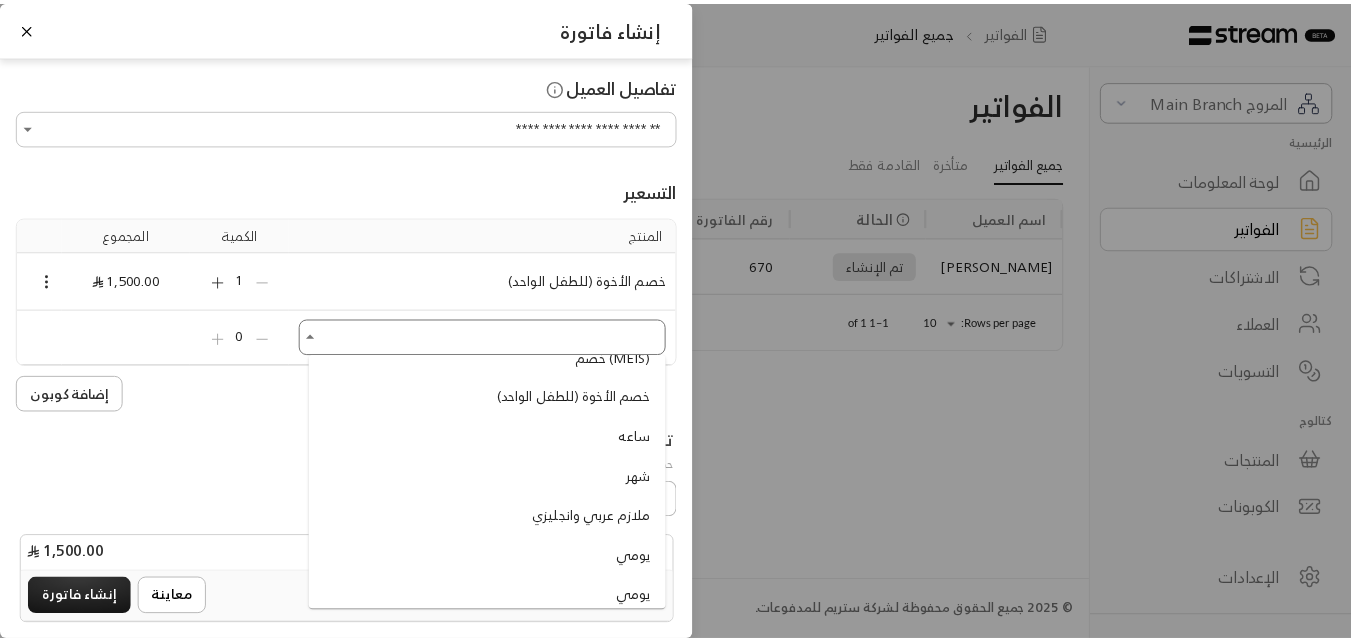 scroll, scrollTop: 1700, scrollLeft: 0, axis: vertical 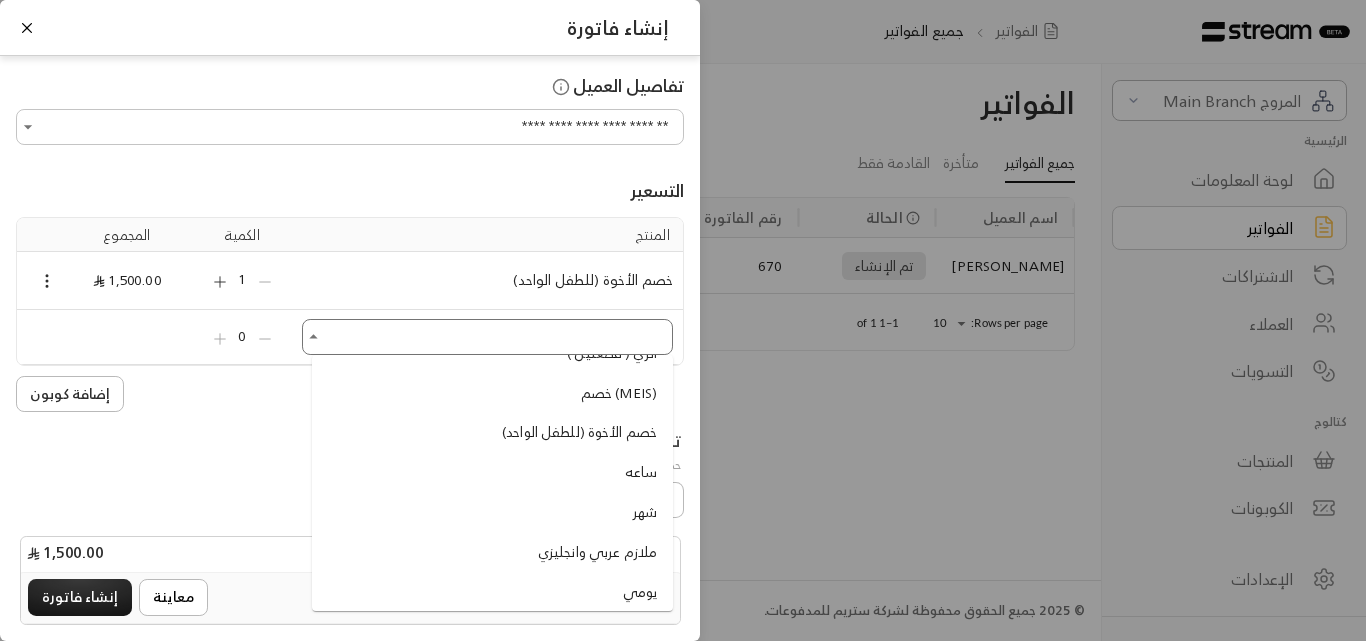 click on "ساعه" at bounding box center [641, 472] 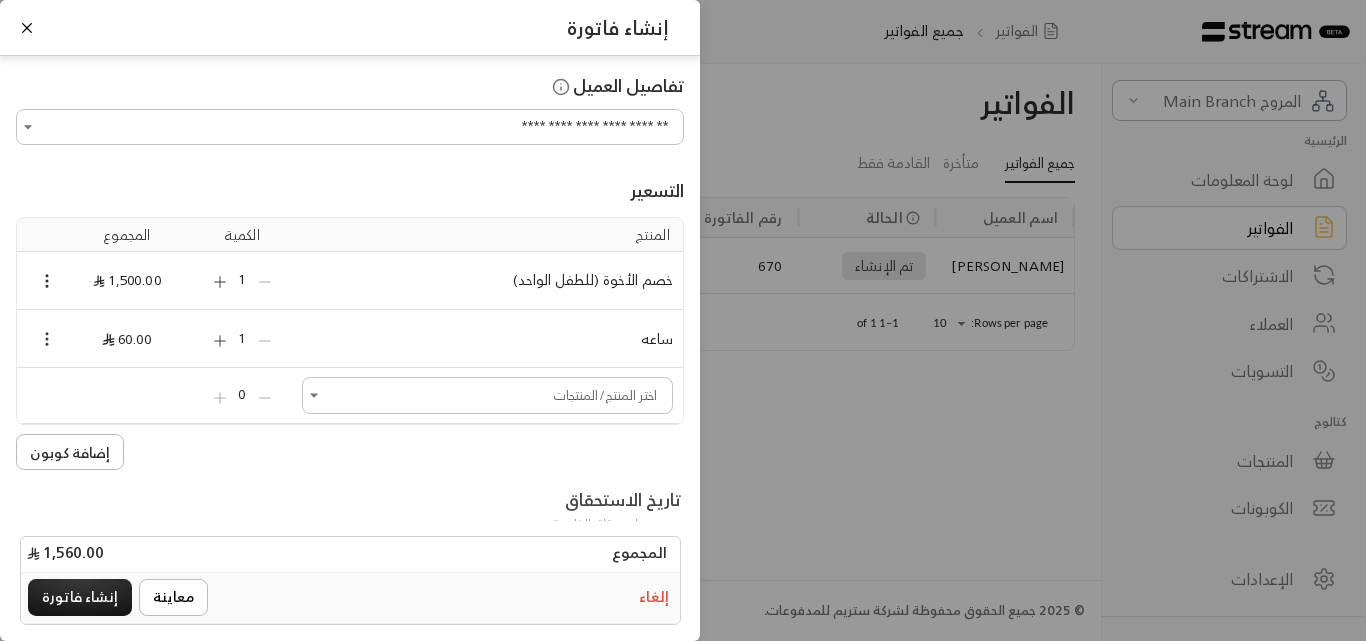 click 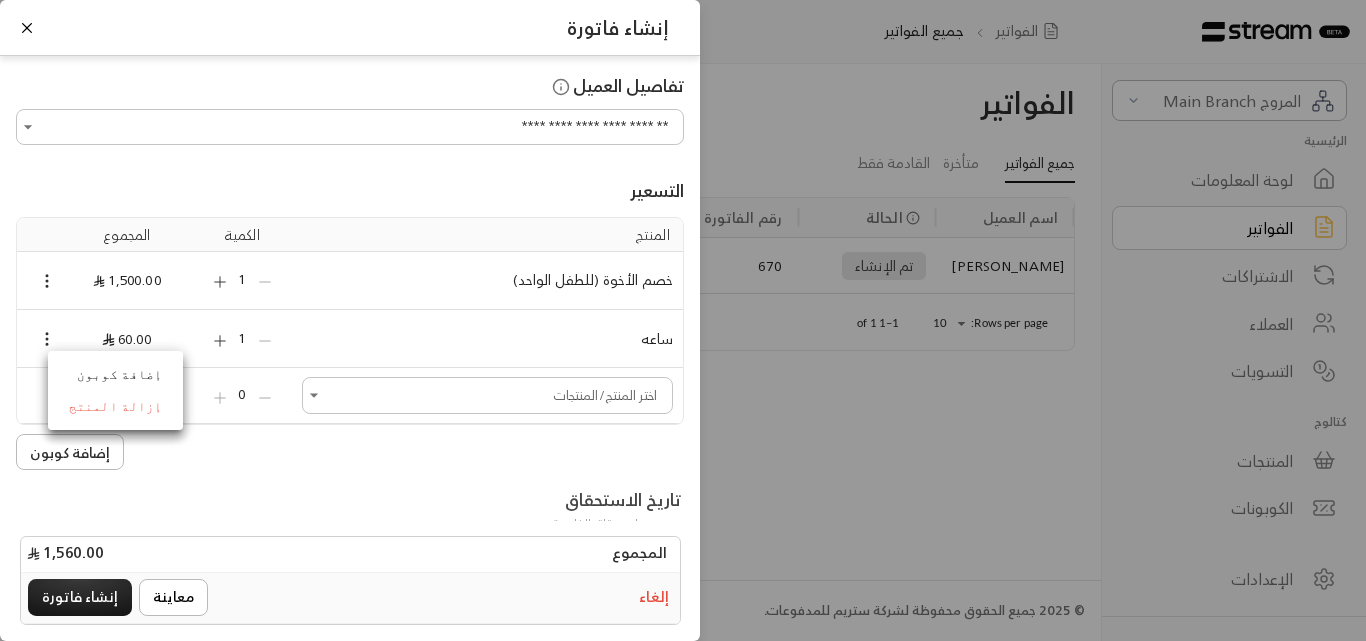 click at bounding box center [683, 320] 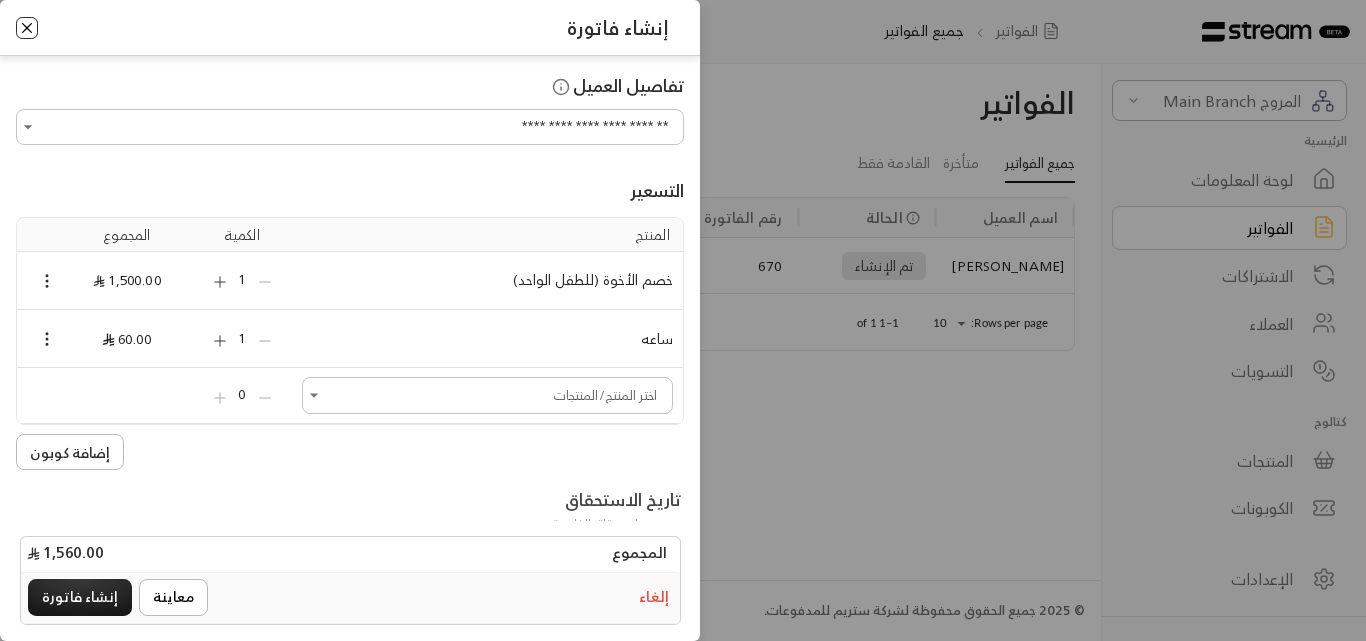 click at bounding box center [27, 28] 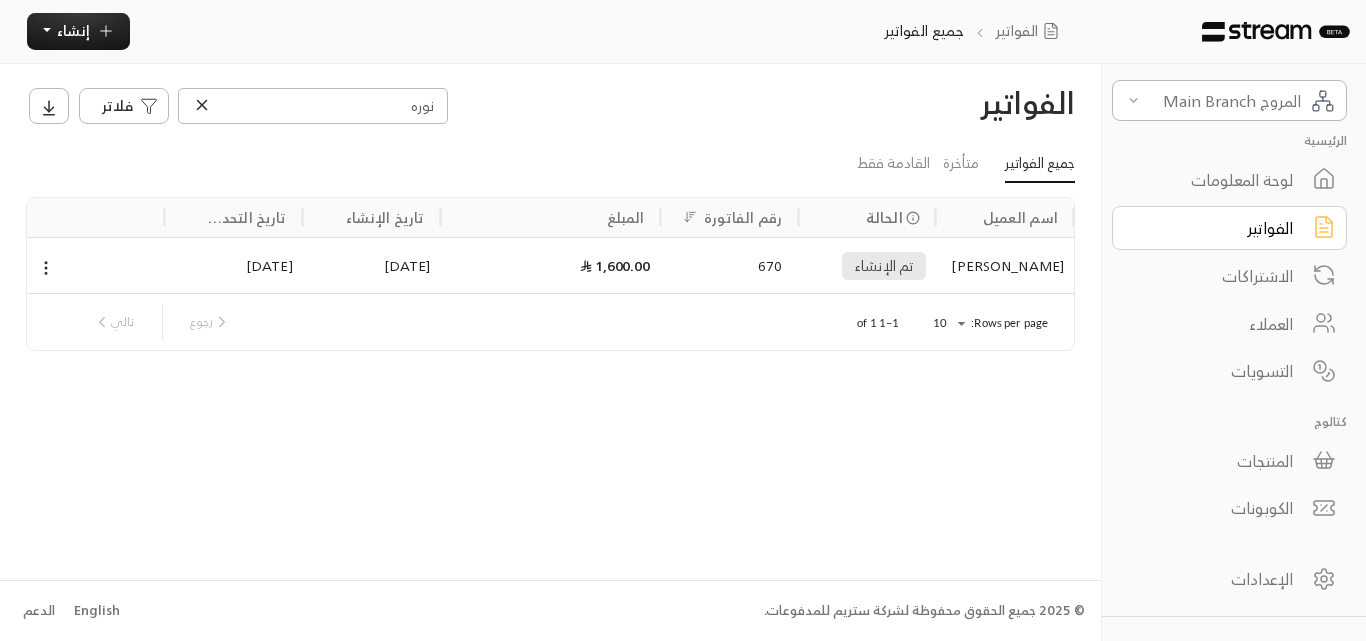 click 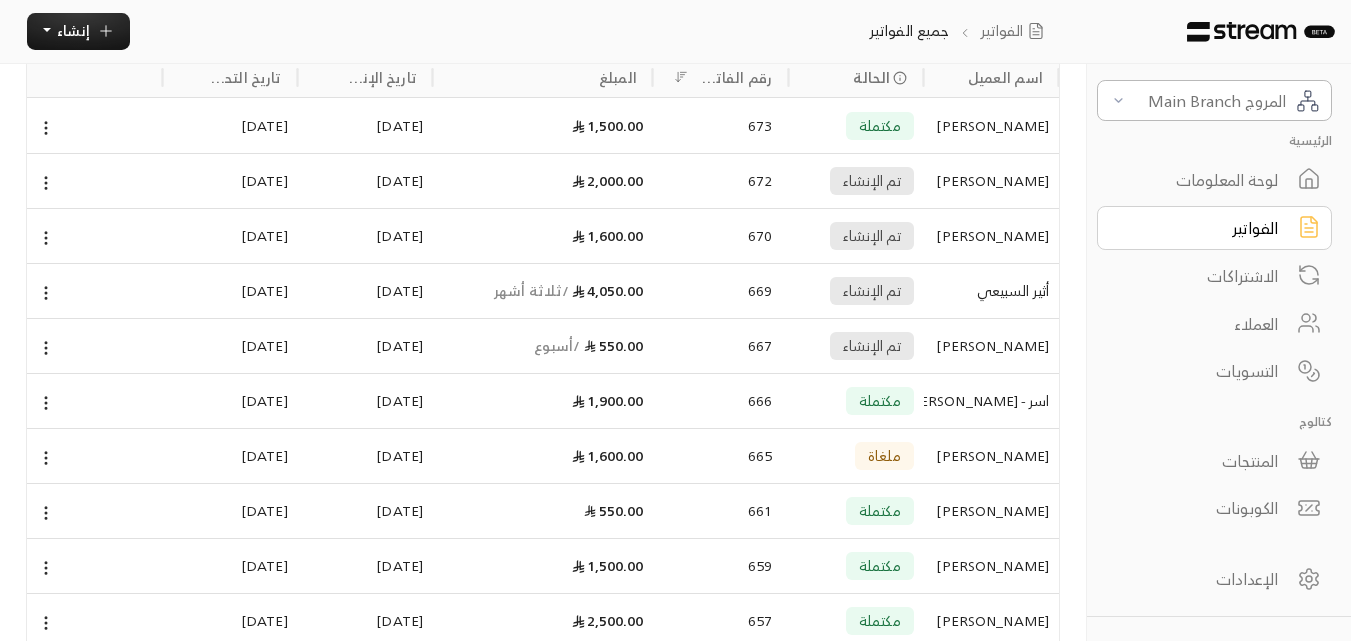 scroll, scrollTop: 0, scrollLeft: 0, axis: both 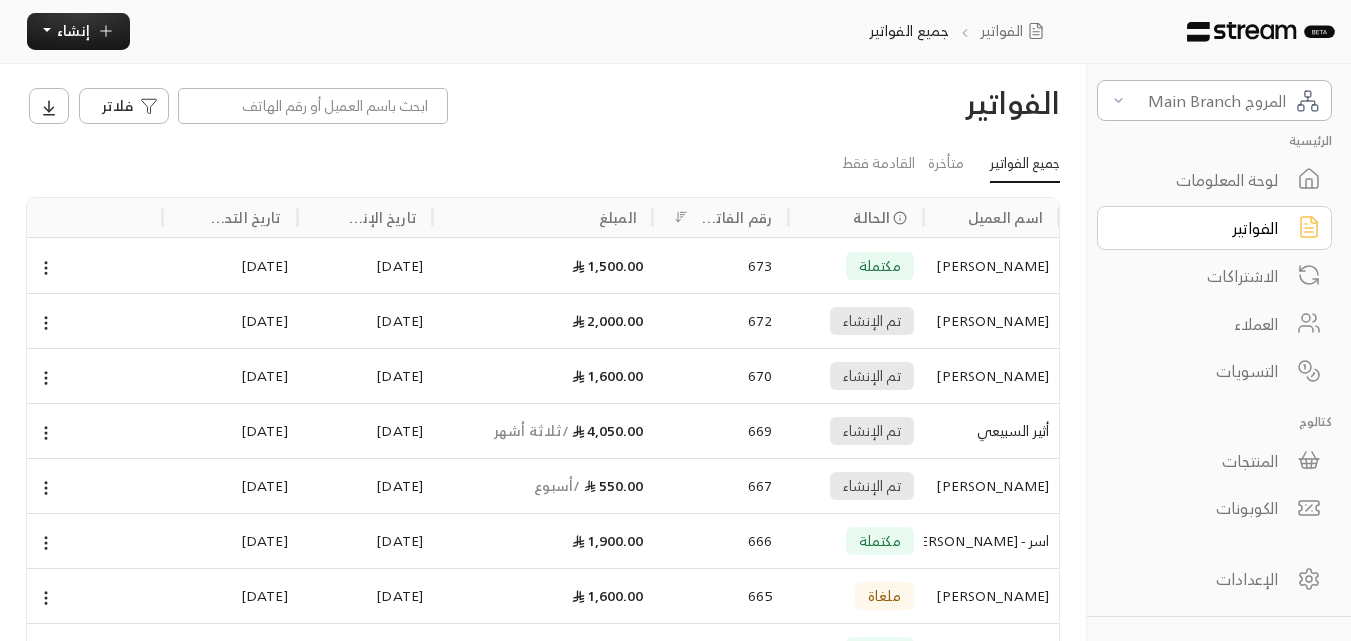 click on "لوحة المعلومات" at bounding box center (1201, 180) 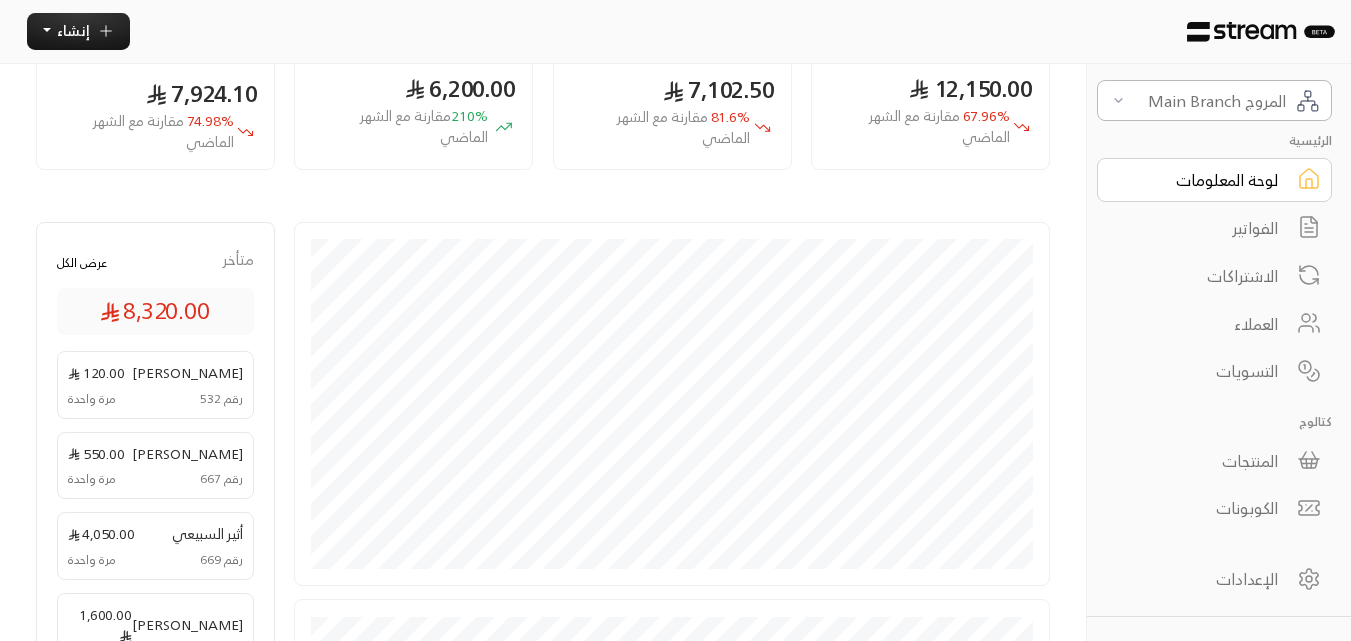 scroll, scrollTop: 0, scrollLeft: 0, axis: both 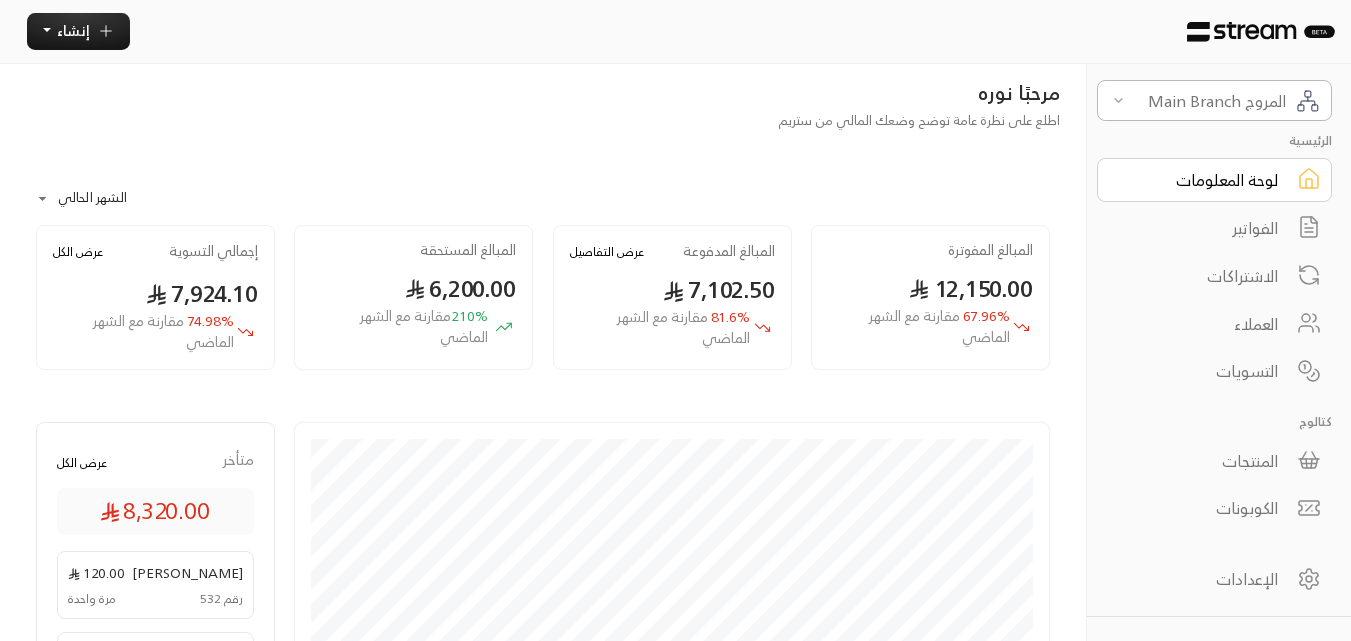 click on "**********" at bounding box center (543, 192) 